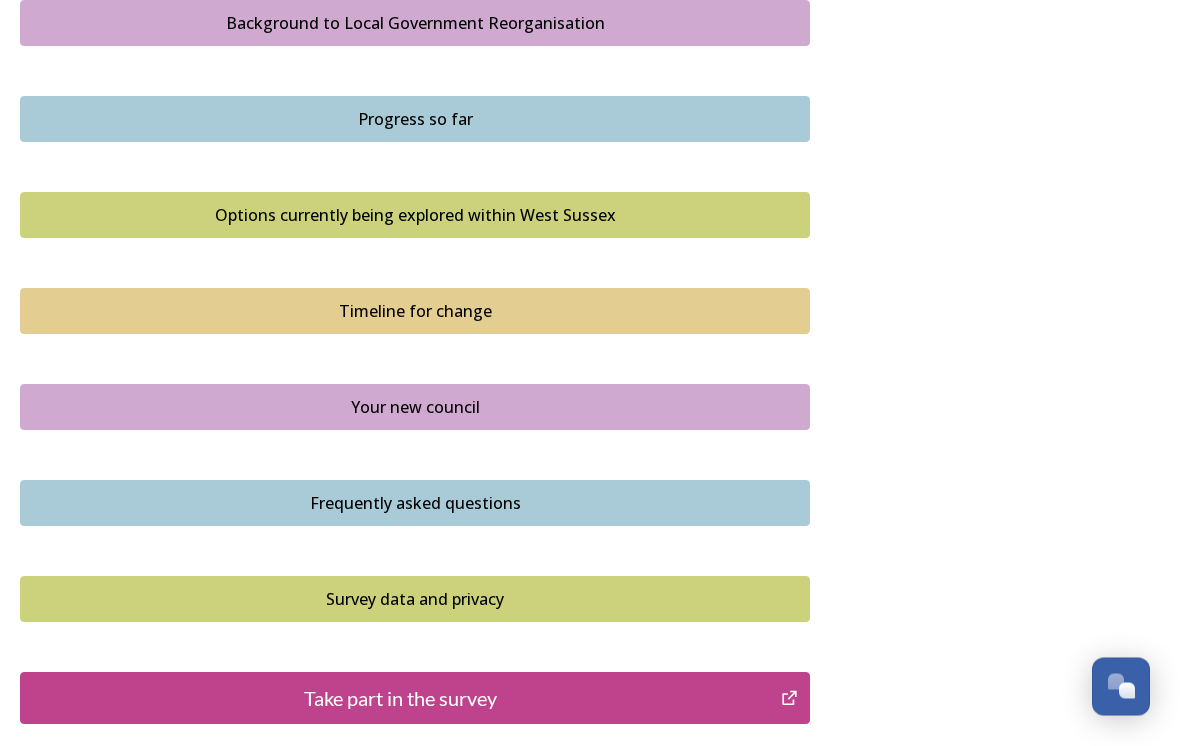 scroll, scrollTop: 1262, scrollLeft: 0, axis: vertical 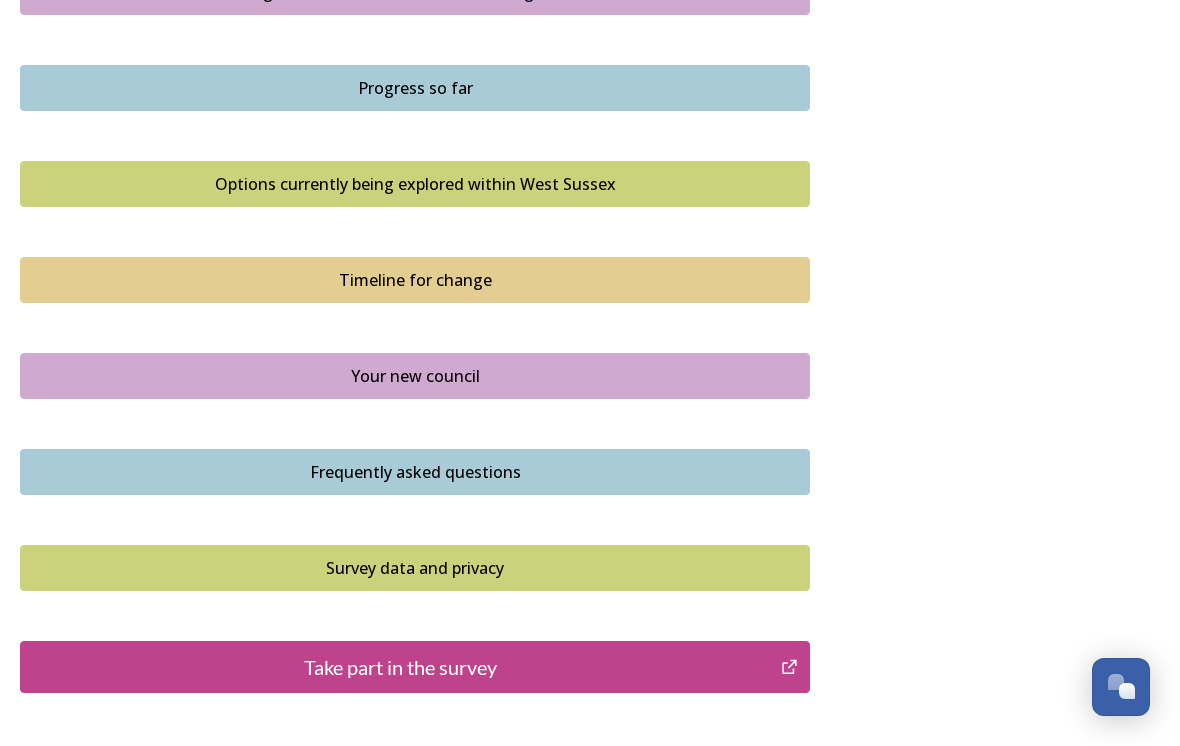 click on "Take part in the survey" at bounding box center (400, 667) 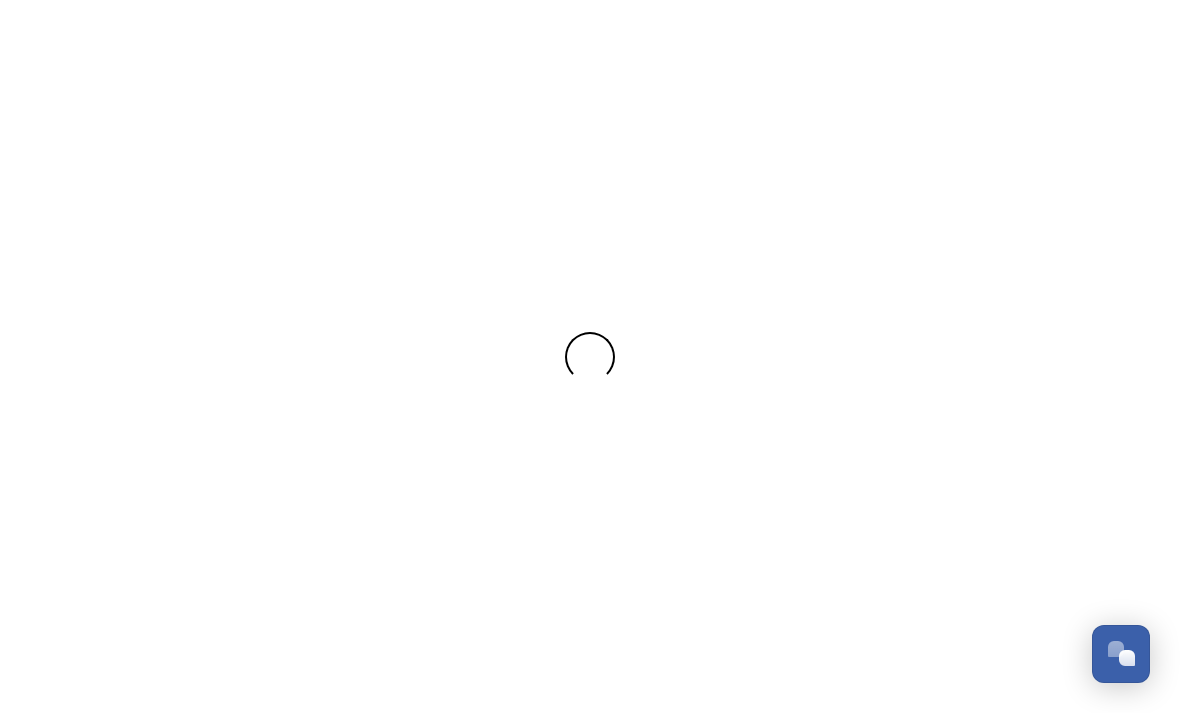 scroll, scrollTop: 0, scrollLeft: 0, axis: both 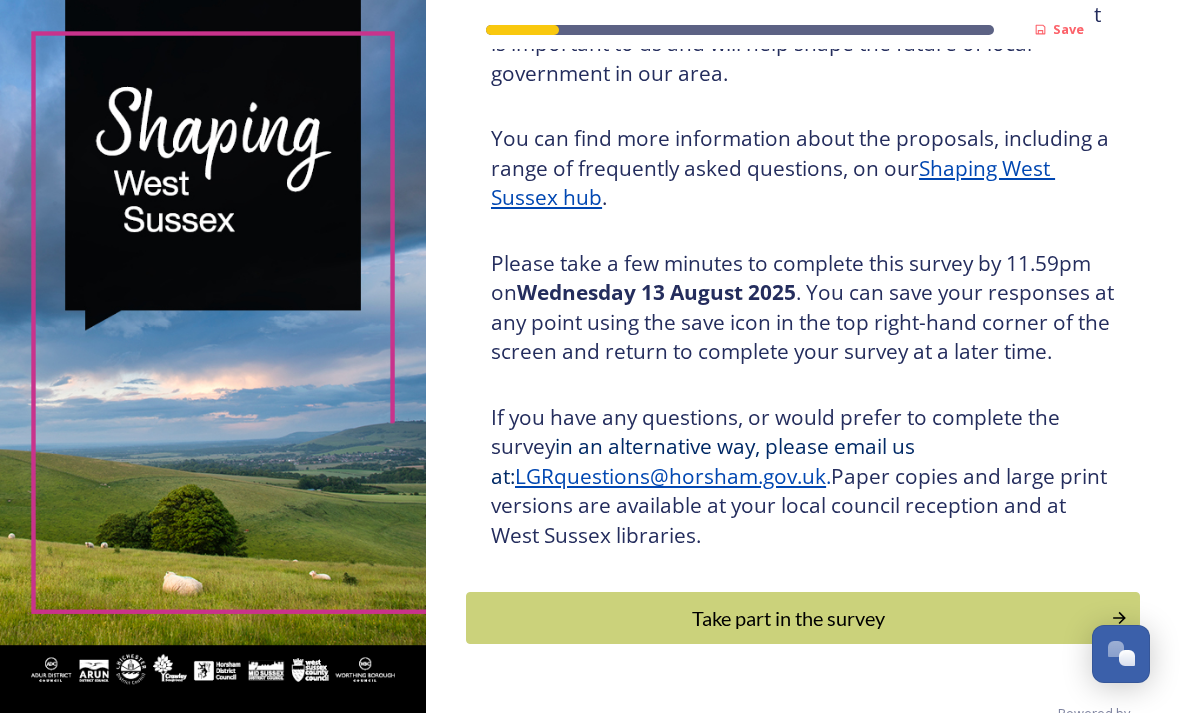 click on "Take part in the survey" at bounding box center (788, 618) 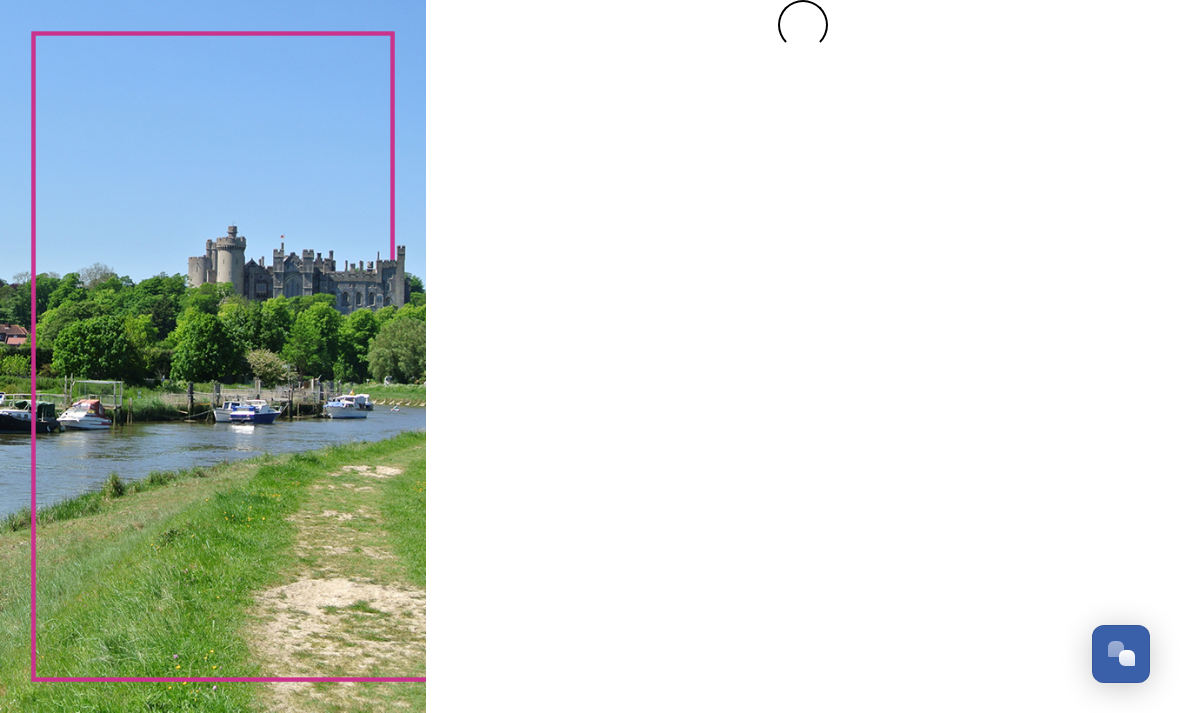 scroll, scrollTop: 0, scrollLeft: 0, axis: both 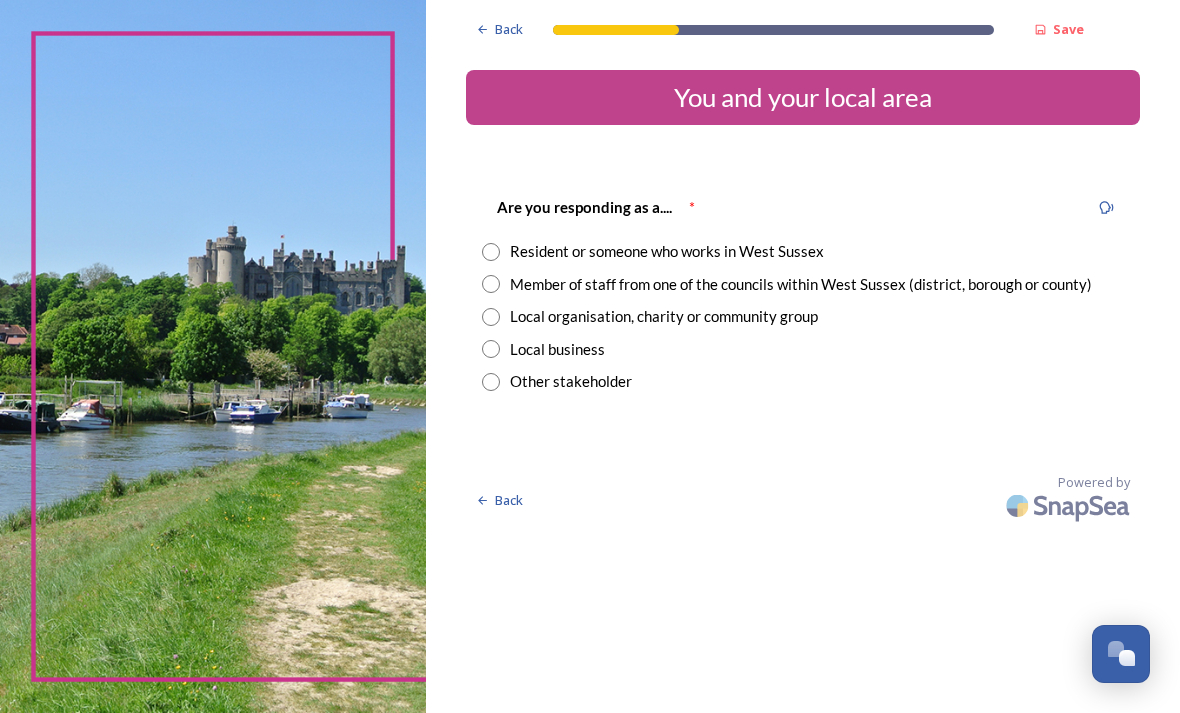click on "Resident or someone who works in West Sussex" at bounding box center [667, 251] 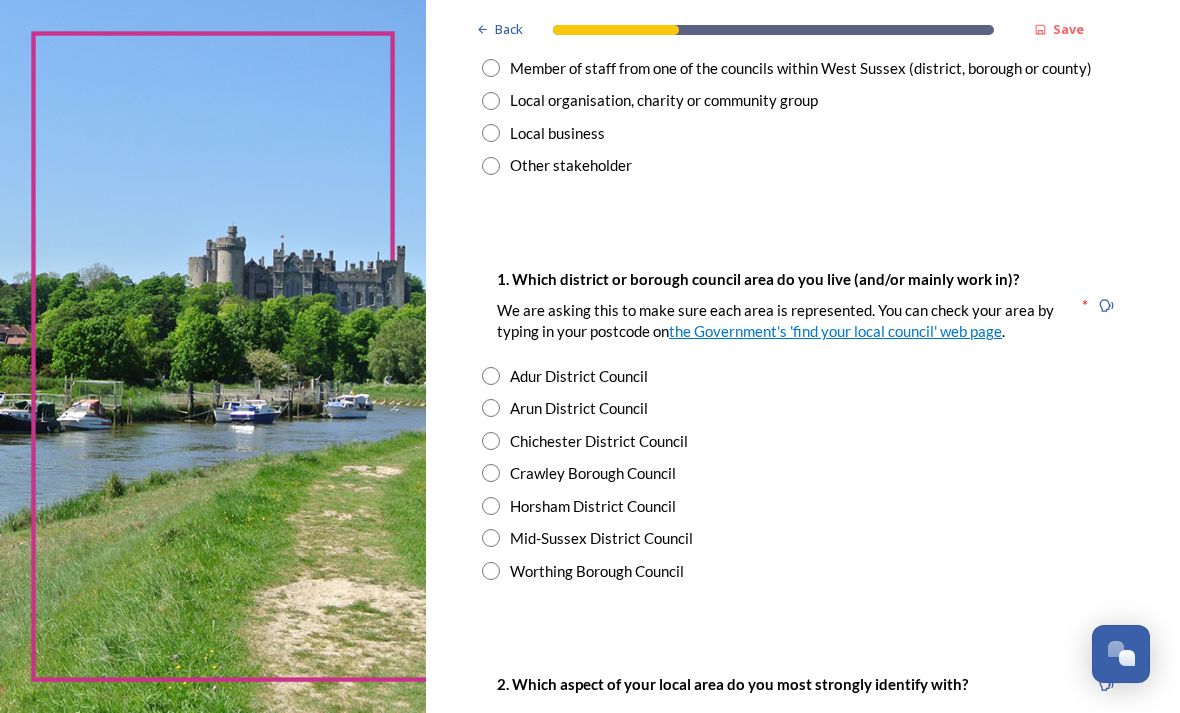 scroll, scrollTop: 246, scrollLeft: 0, axis: vertical 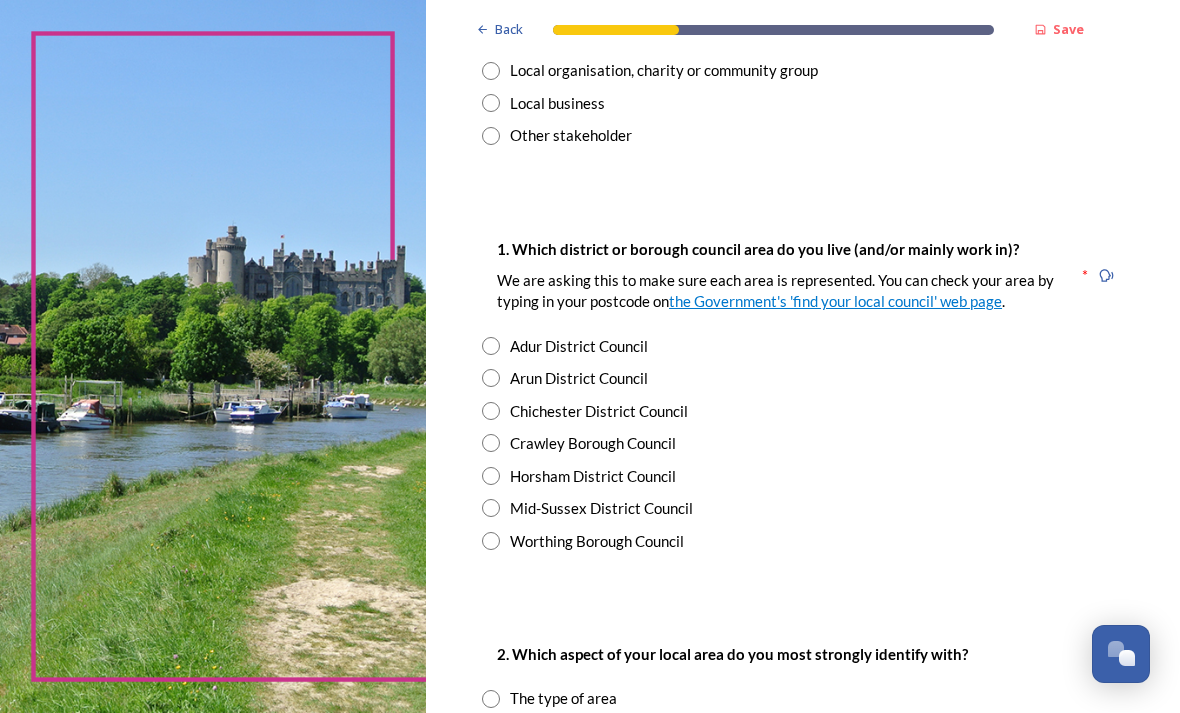 click on "Mid-Sussex District Council" at bounding box center [601, 508] 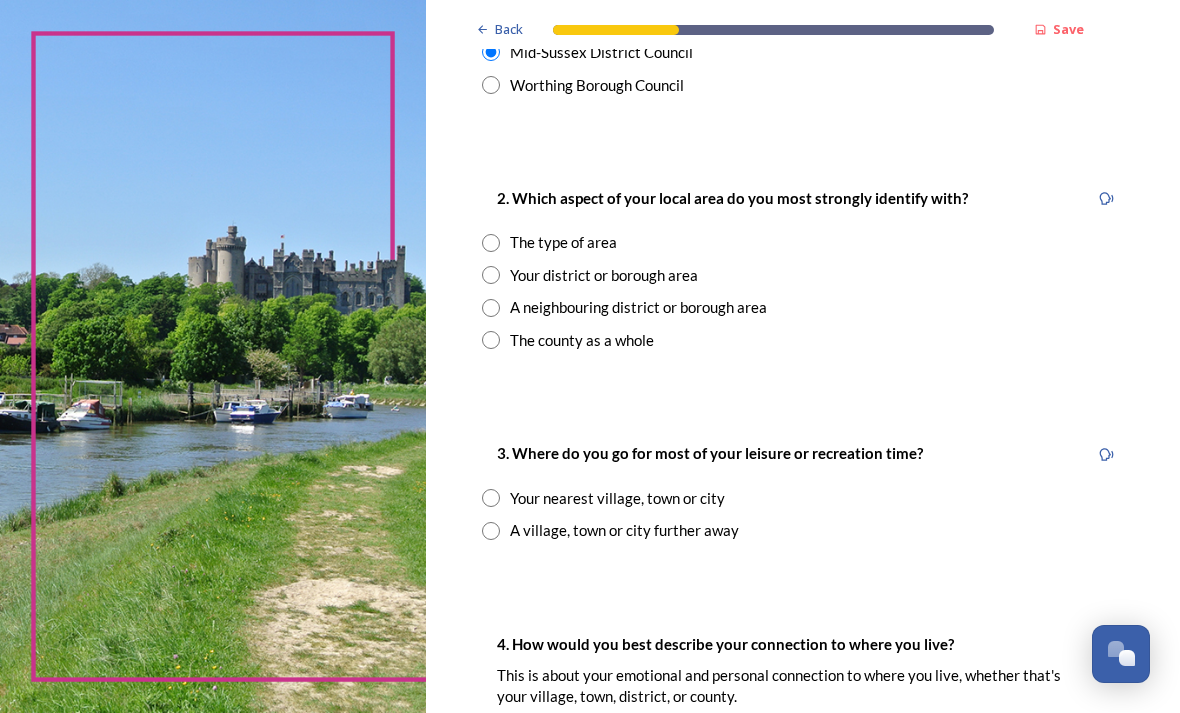scroll, scrollTop: 703, scrollLeft: 0, axis: vertical 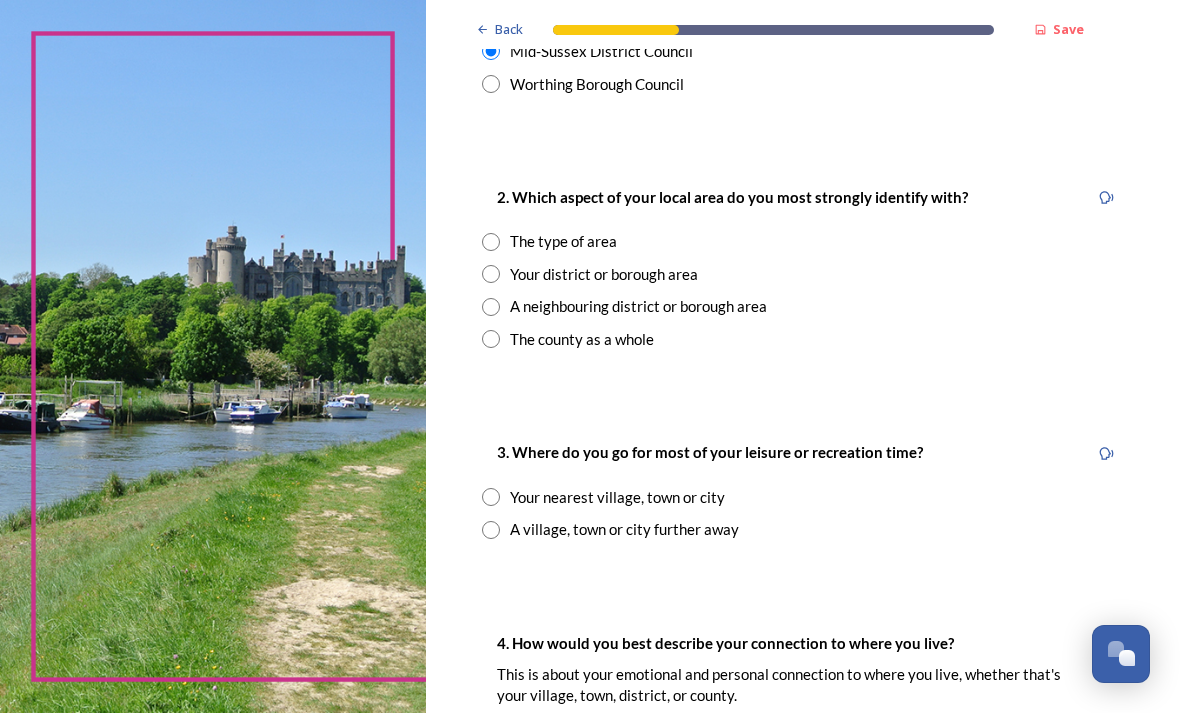 click on "Your district or borough area" at bounding box center [803, 274] 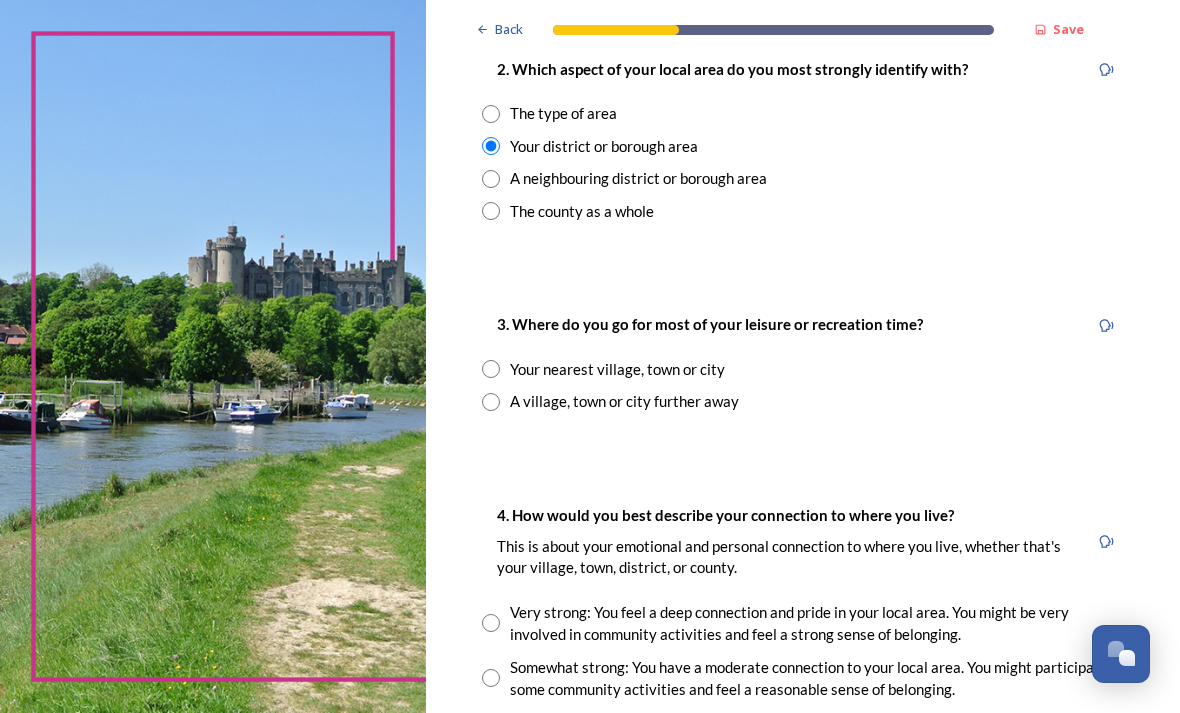 scroll, scrollTop: 822, scrollLeft: 0, axis: vertical 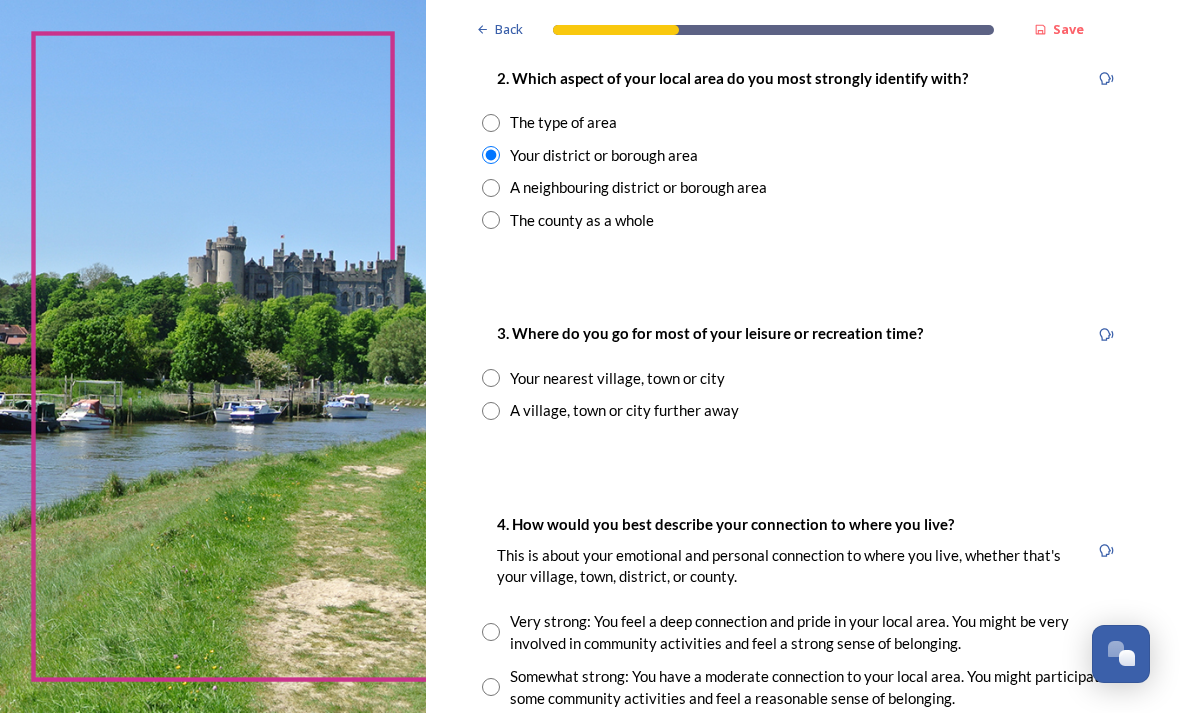 click on "A neighbouring district or borough area" at bounding box center [803, 187] 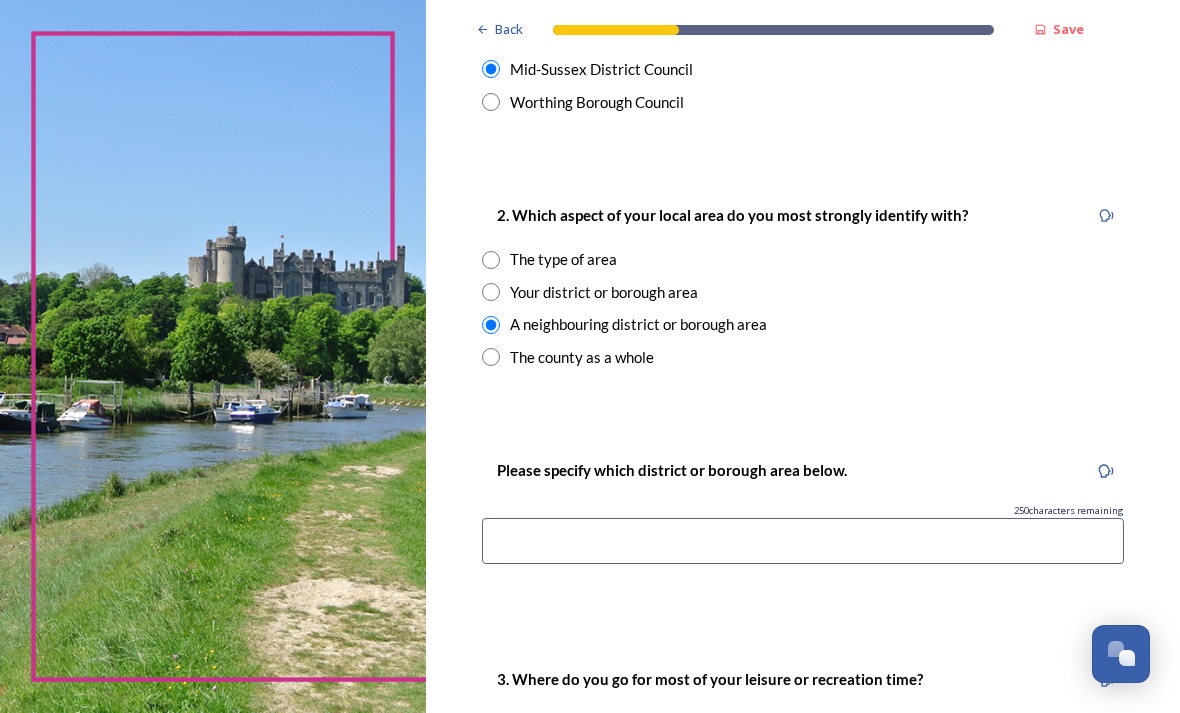 scroll, scrollTop: 685, scrollLeft: 0, axis: vertical 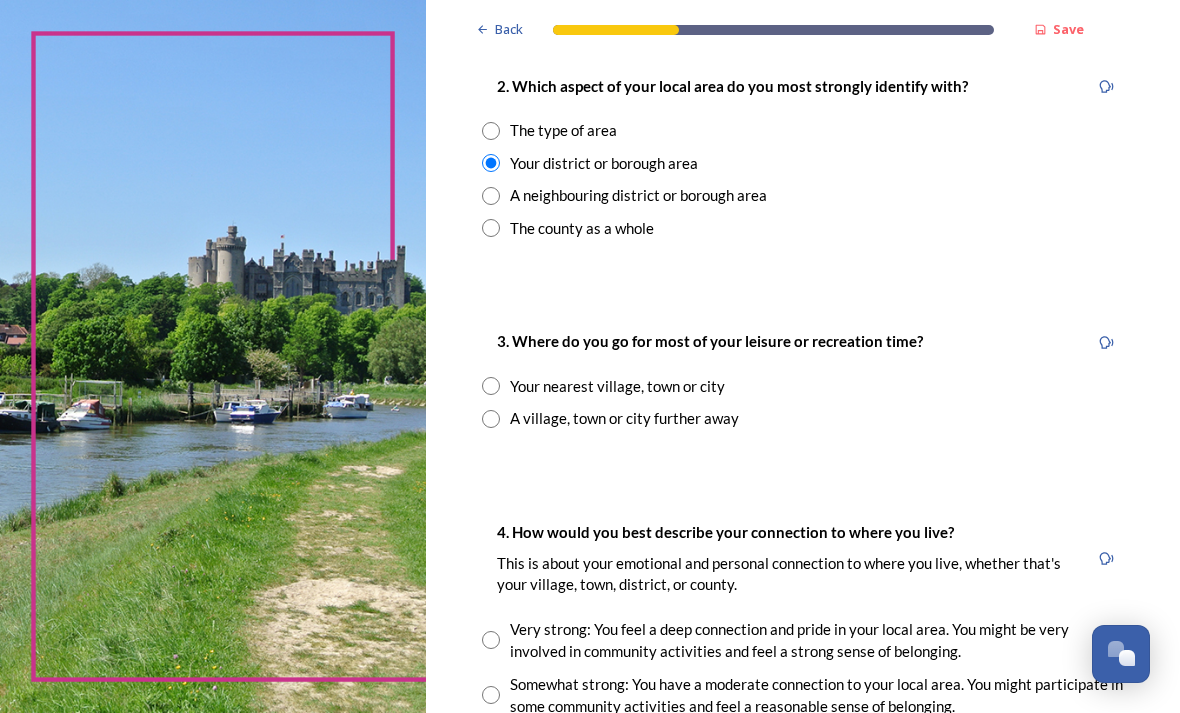 click at bounding box center [491, 419] 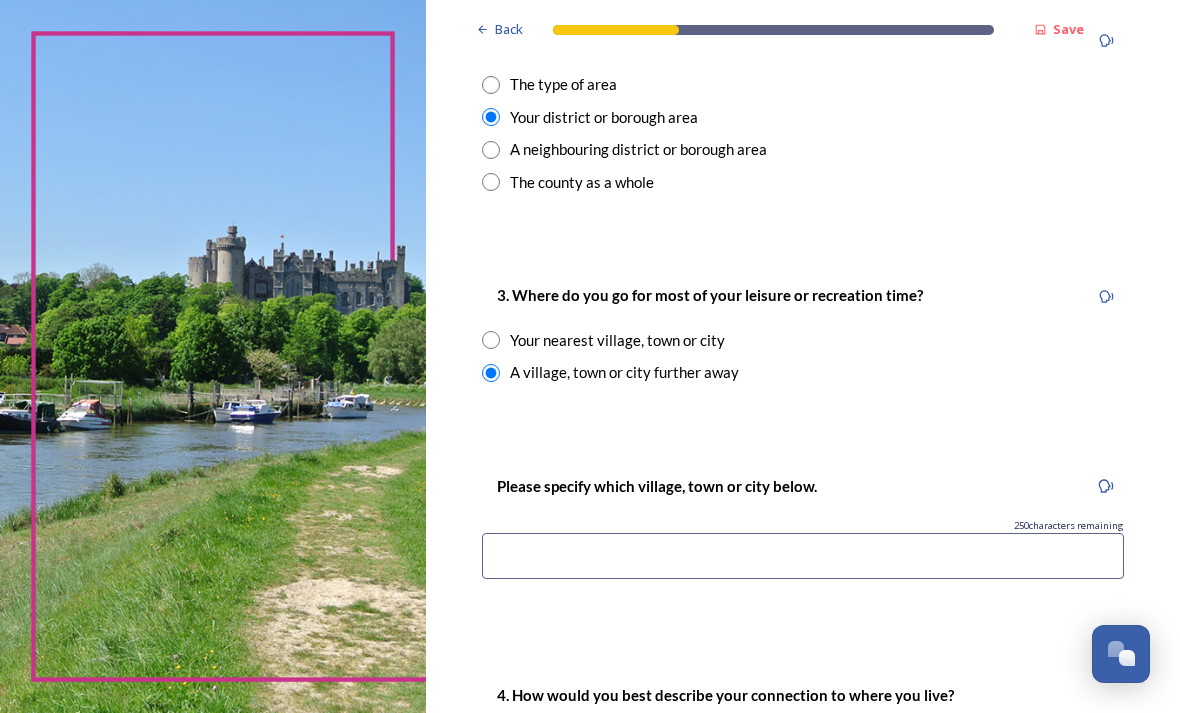 scroll, scrollTop: 860, scrollLeft: 0, axis: vertical 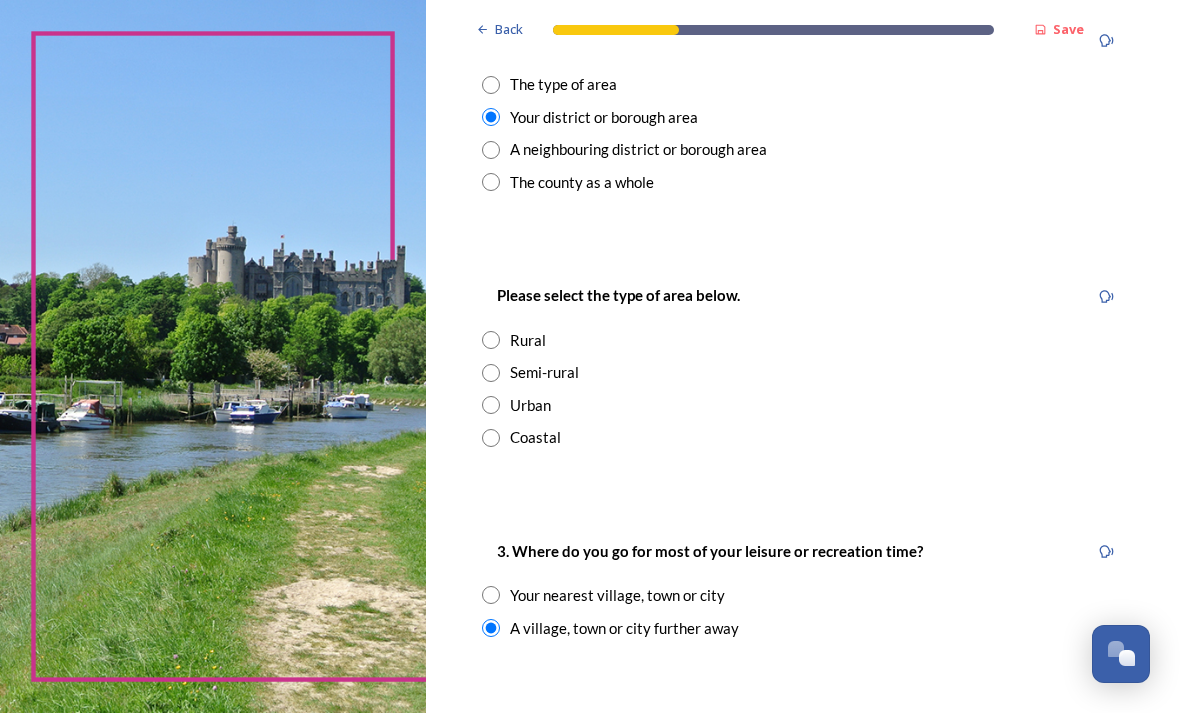radio on "true" 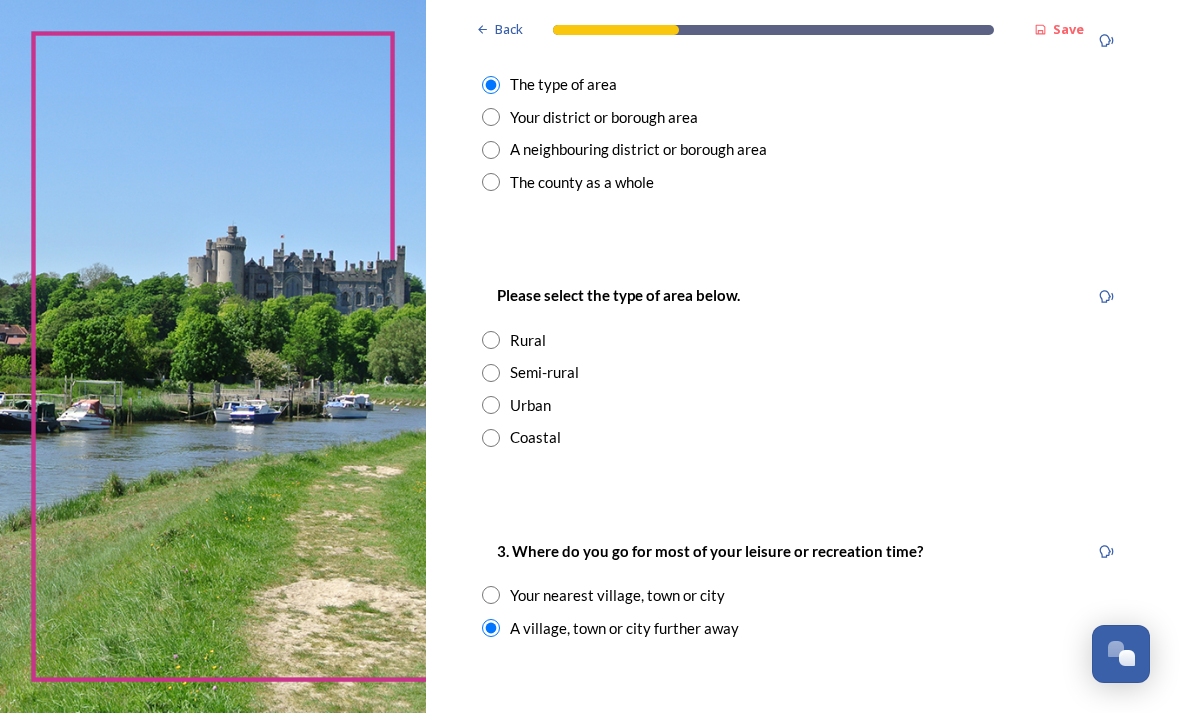click on "Semi-rural" at bounding box center [803, 372] 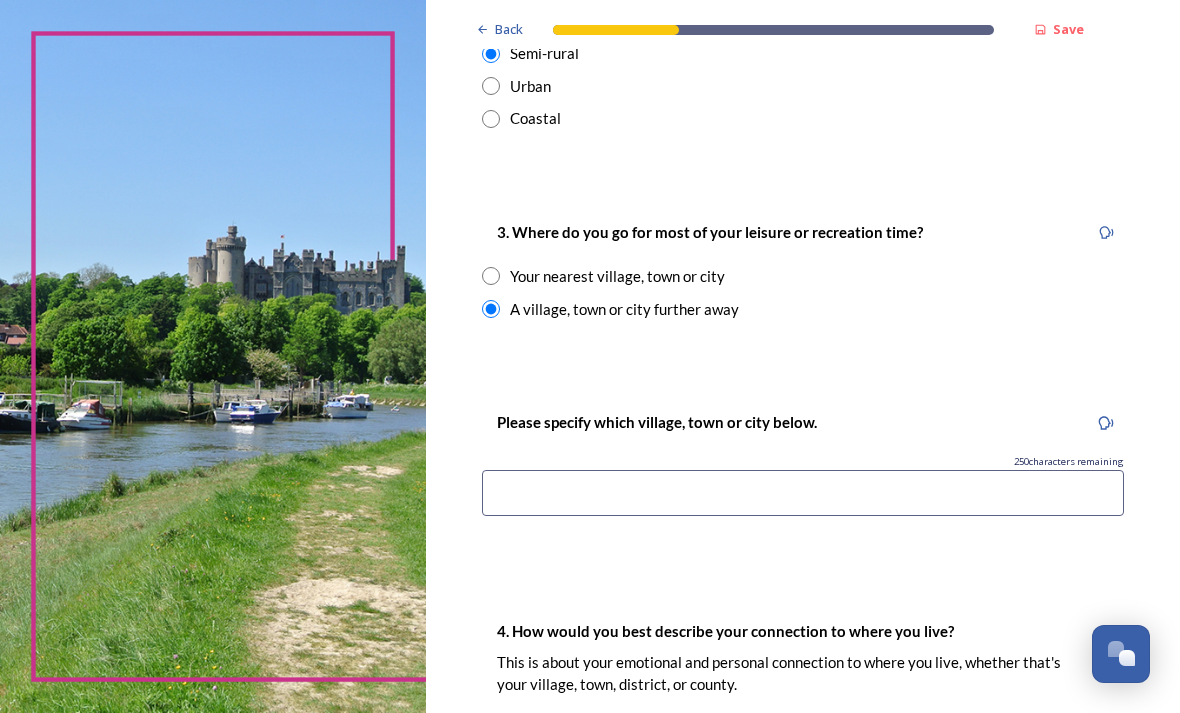scroll, scrollTop: 1179, scrollLeft: 0, axis: vertical 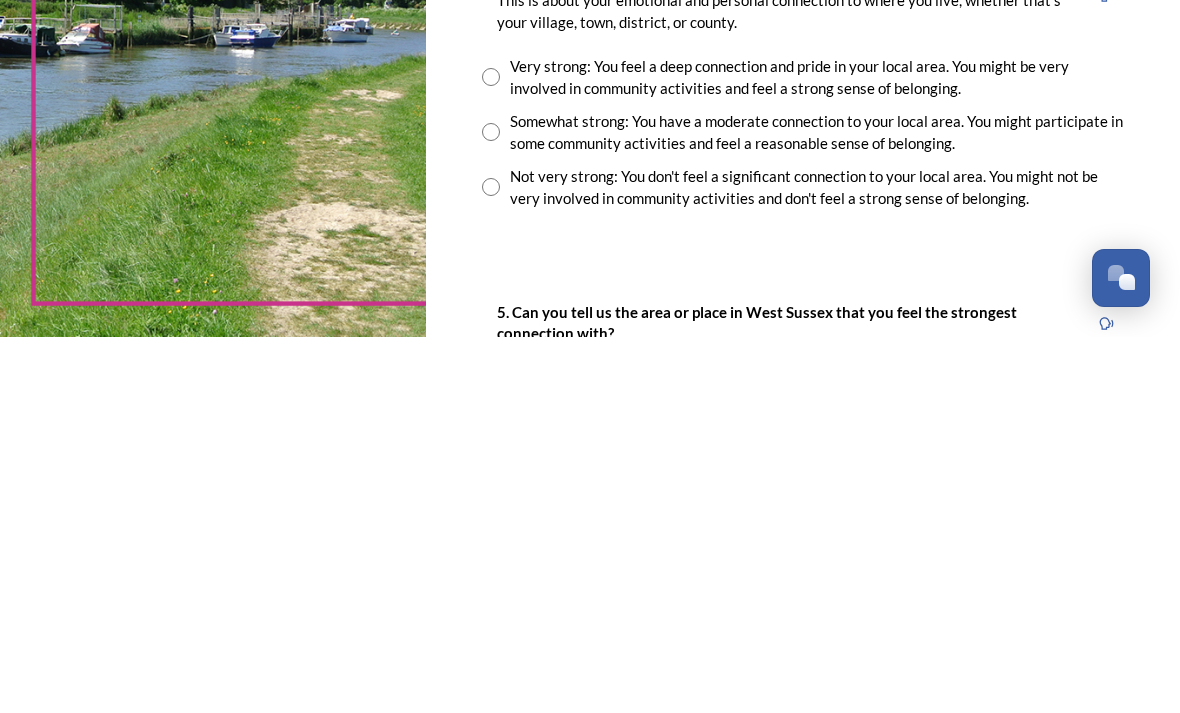 type on "Henfield" 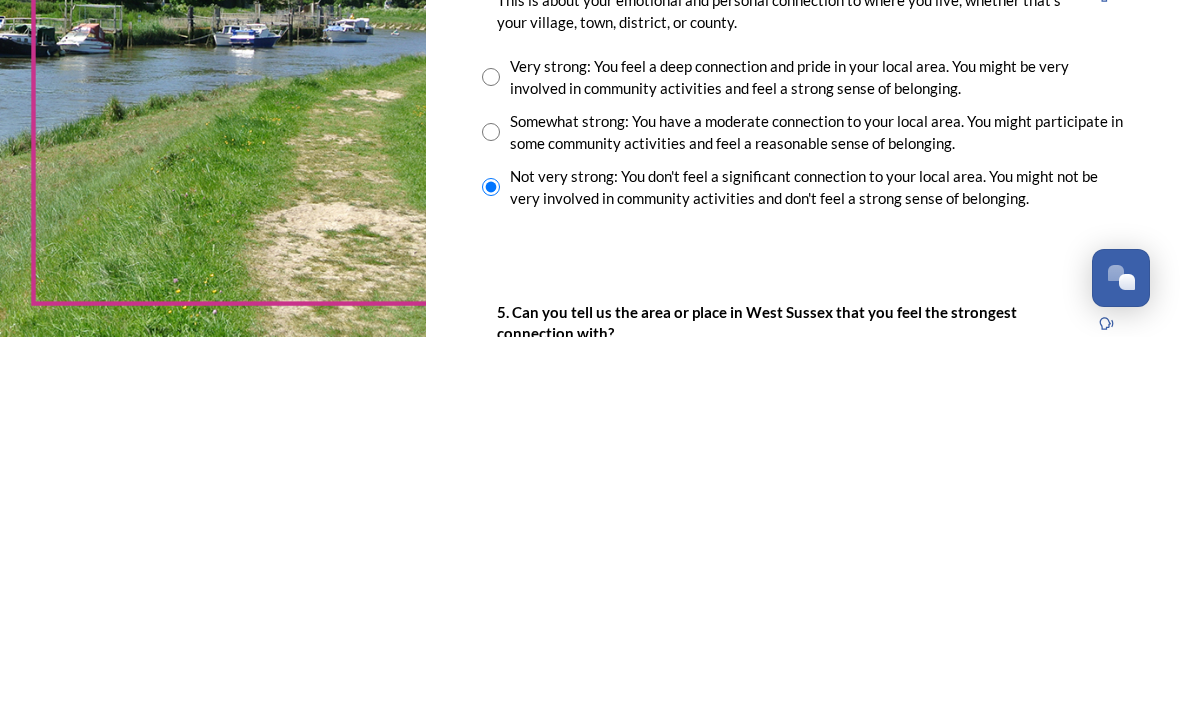 scroll, scrollTop: 64, scrollLeft: 0, axis: vertical 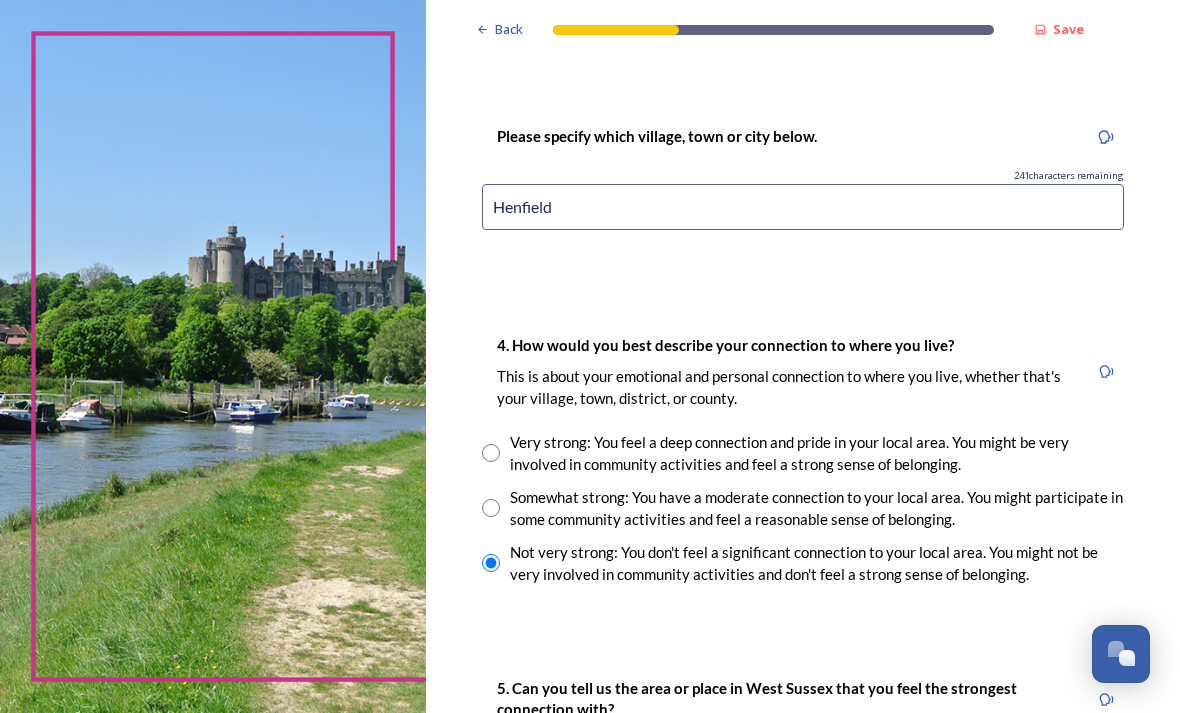 click at bounding box center (491, 508) 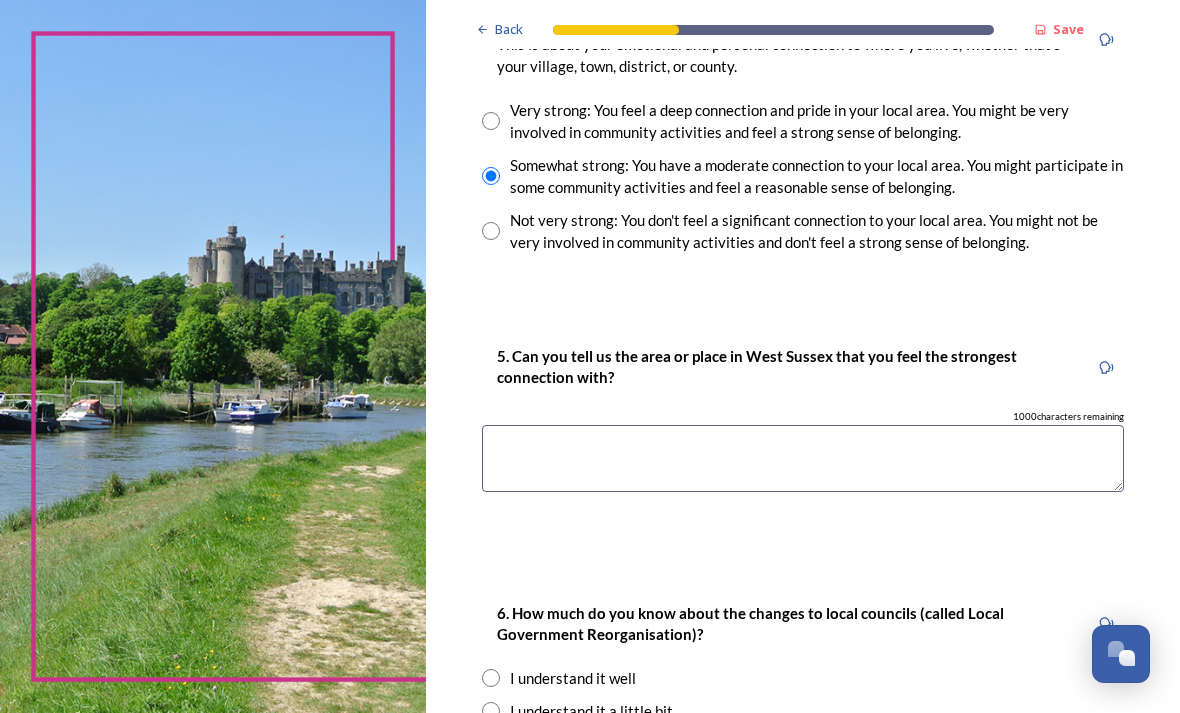scroll, scrollTop: 1808, scrollLeft: 0, axis: vertical 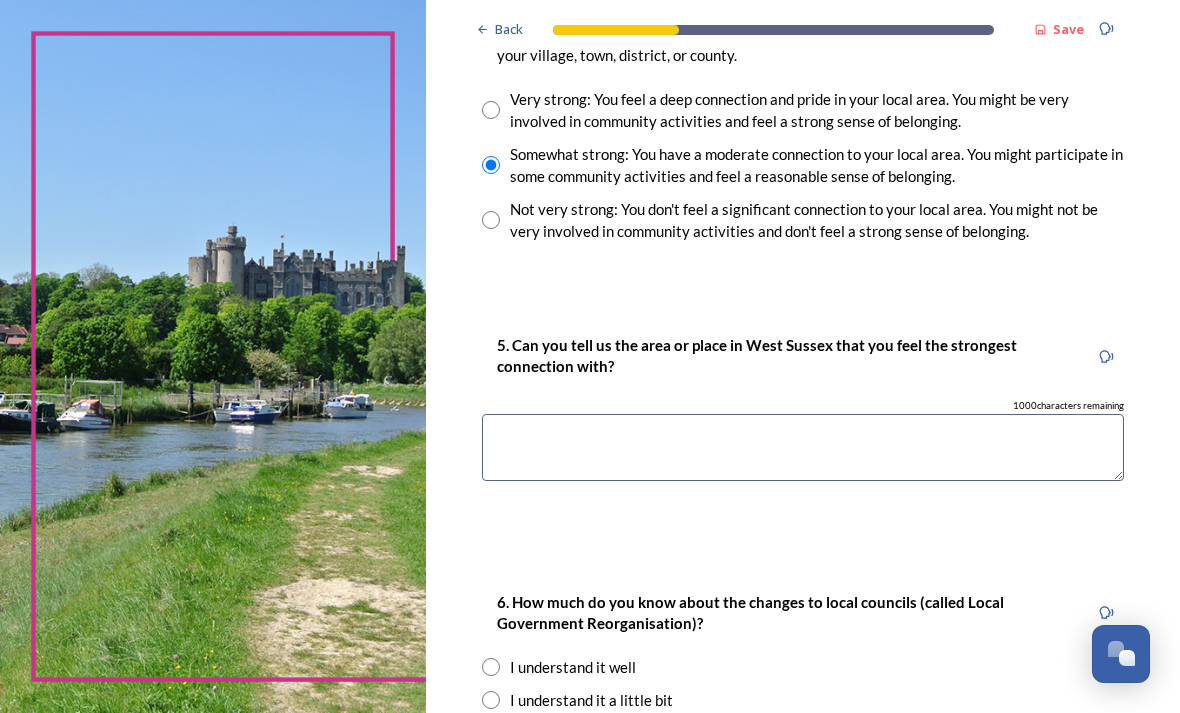 click at bounding box center (803, 447) 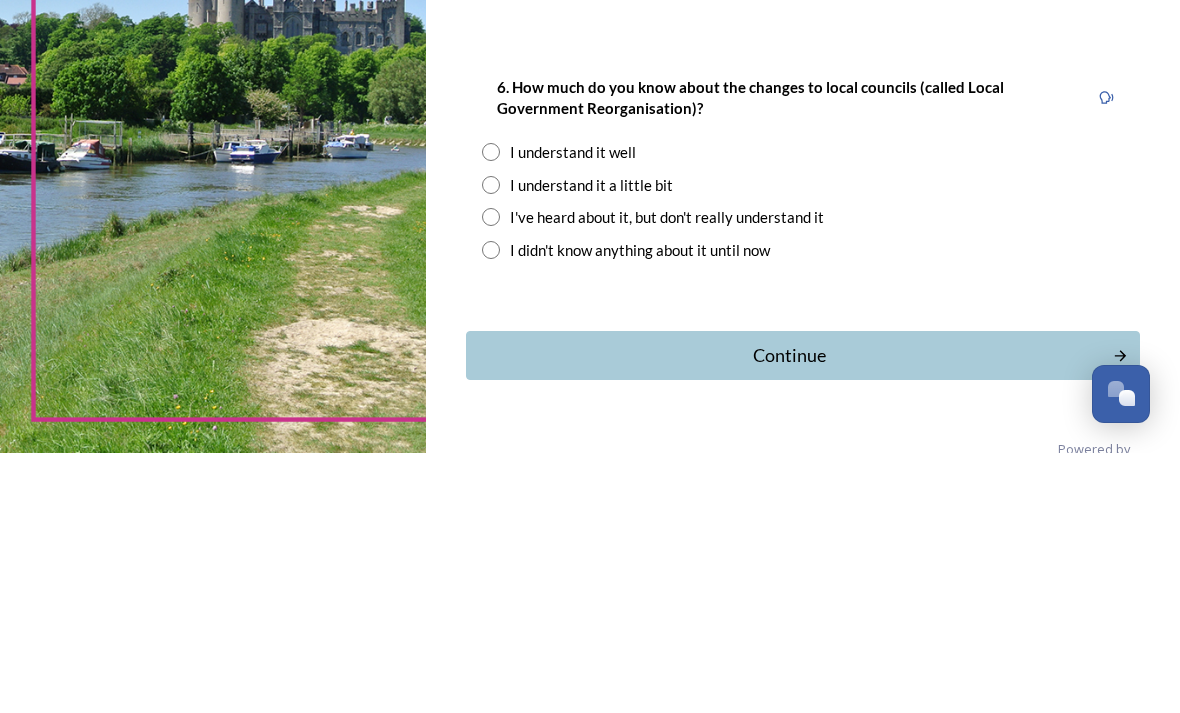 scroll, scrollTop: 2061, scrollLeft: 0, axis: vertical 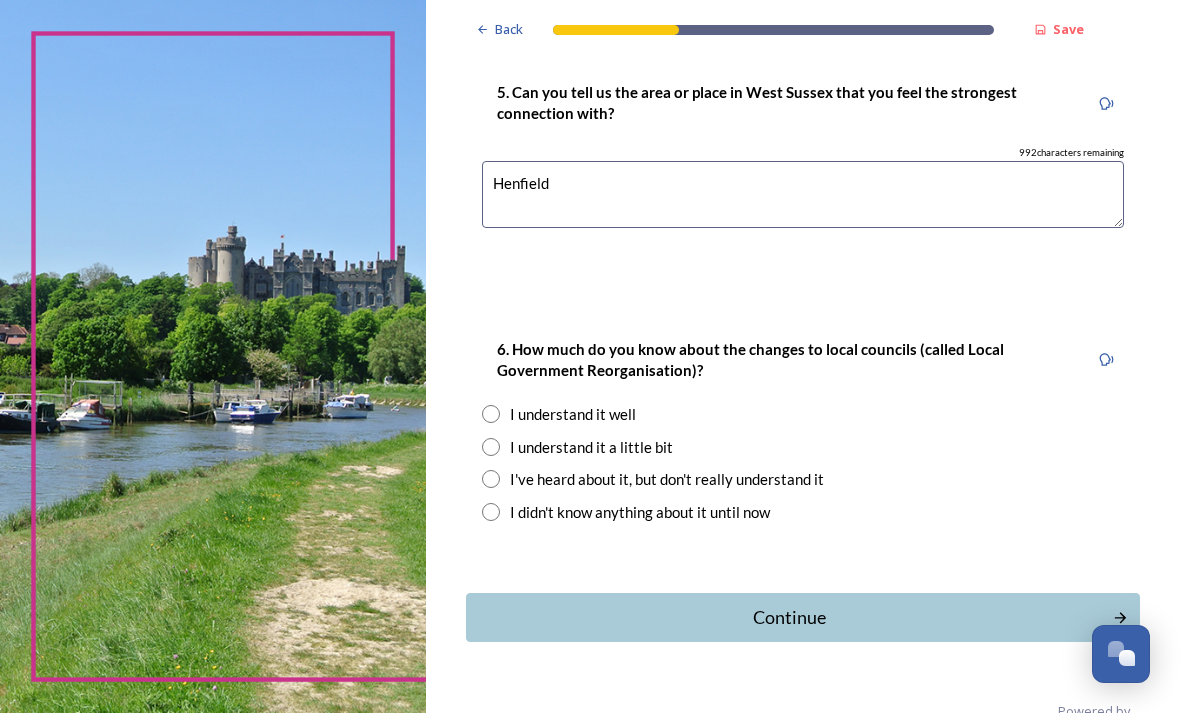 type on "Henfield" 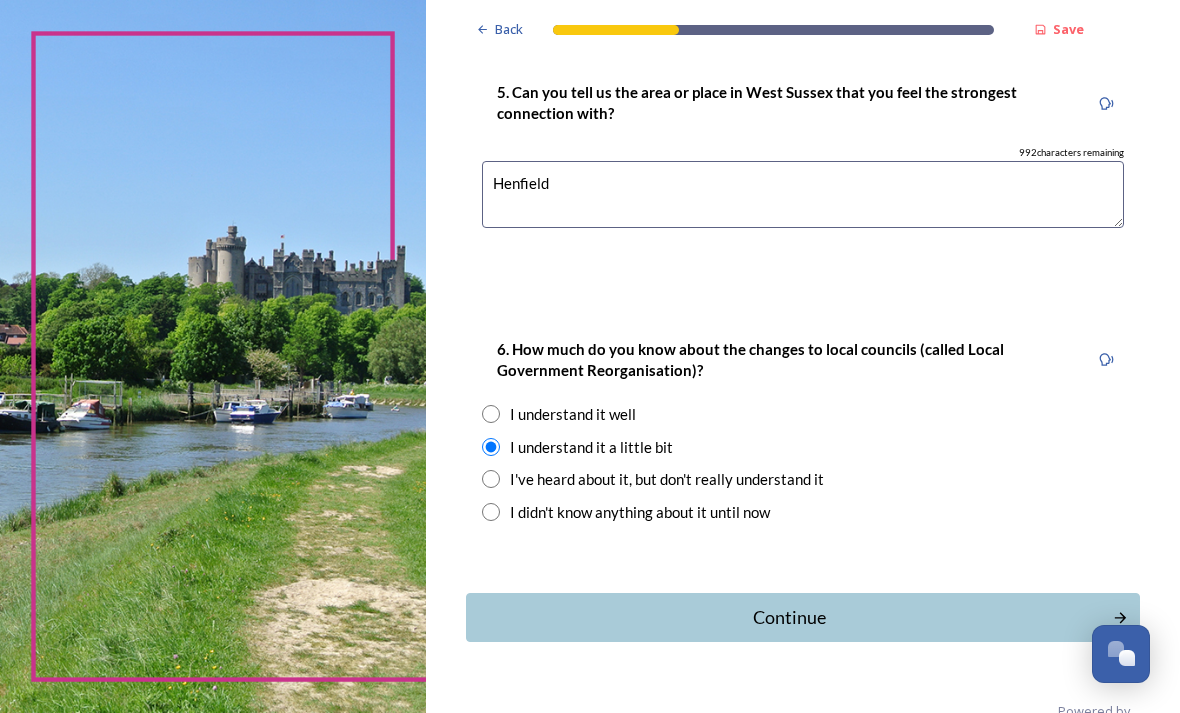 click on "Continue" at bounding box center (789, 617) 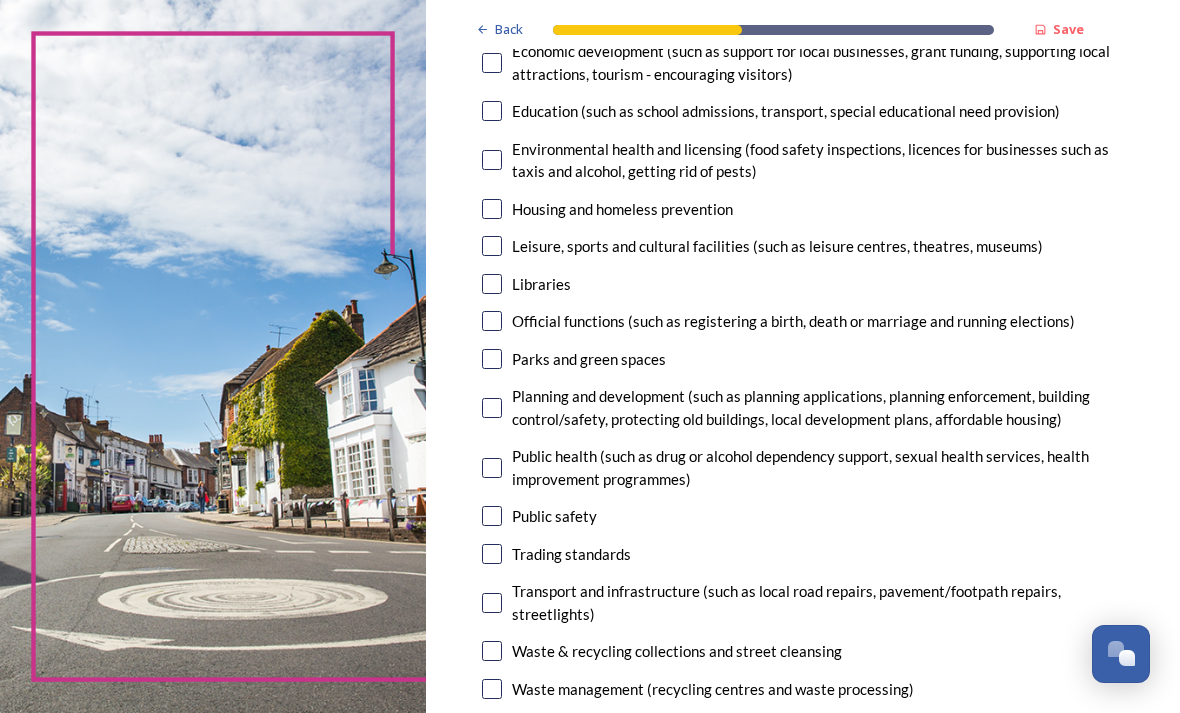 scroll, scrollTop: 463, scrollLeft: 0, axis: vertical 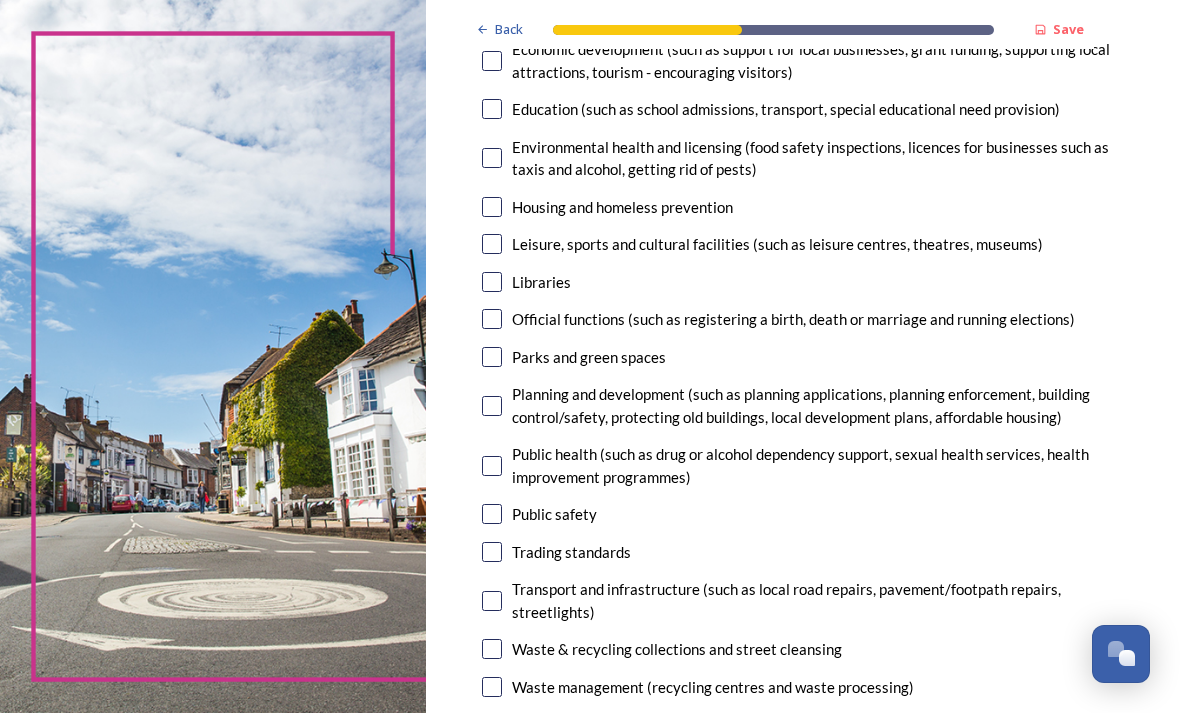 click at bounding box center [492, 649] 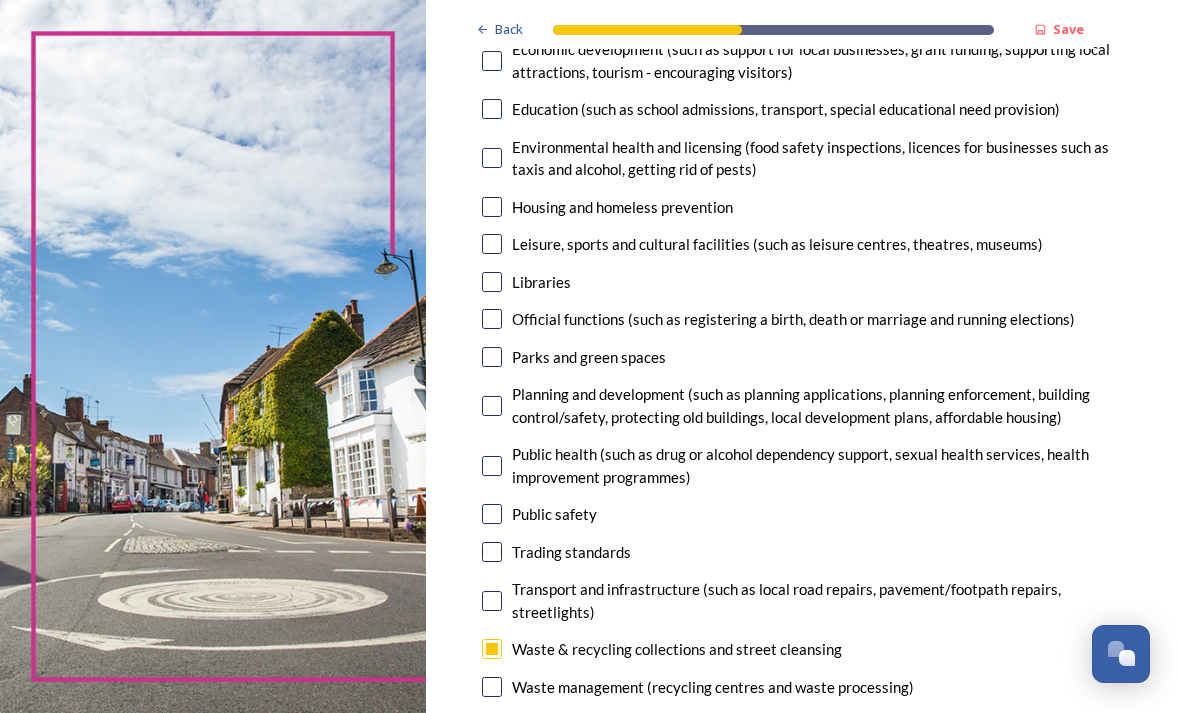 click on "Transport and infrastructure (such as local road repairs, pavement/footpath repairs, streetlights)" at bounding box center (803, 600) 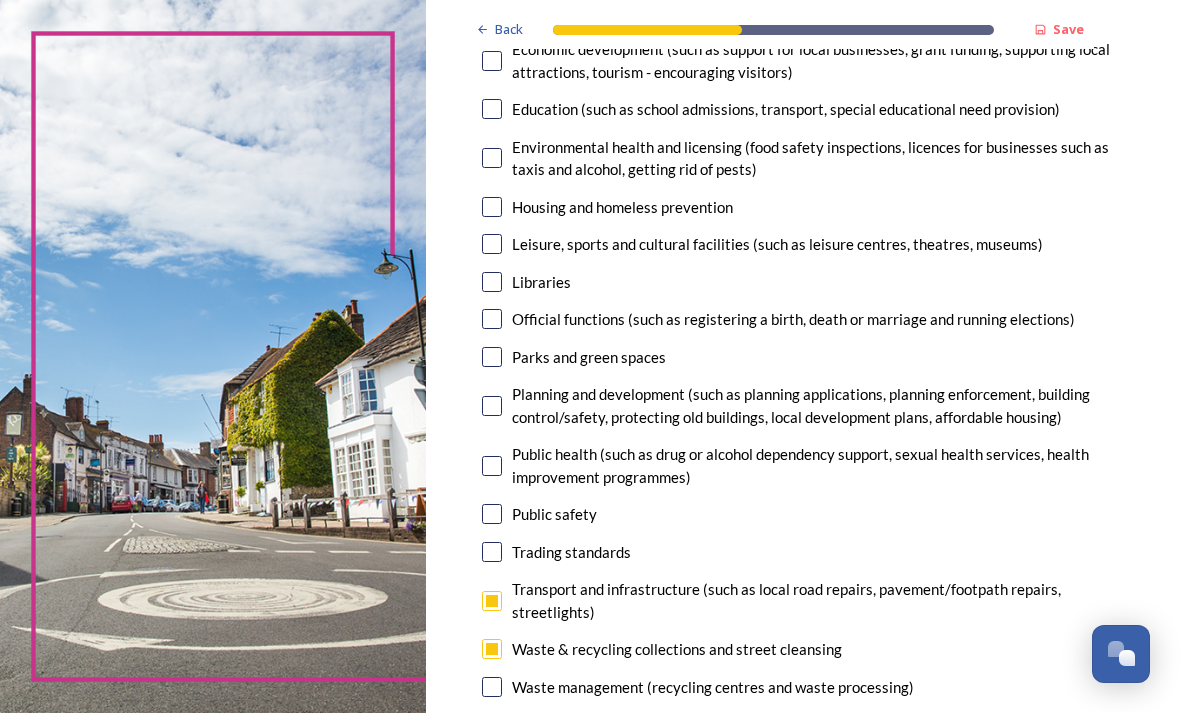 checkbox on "true" 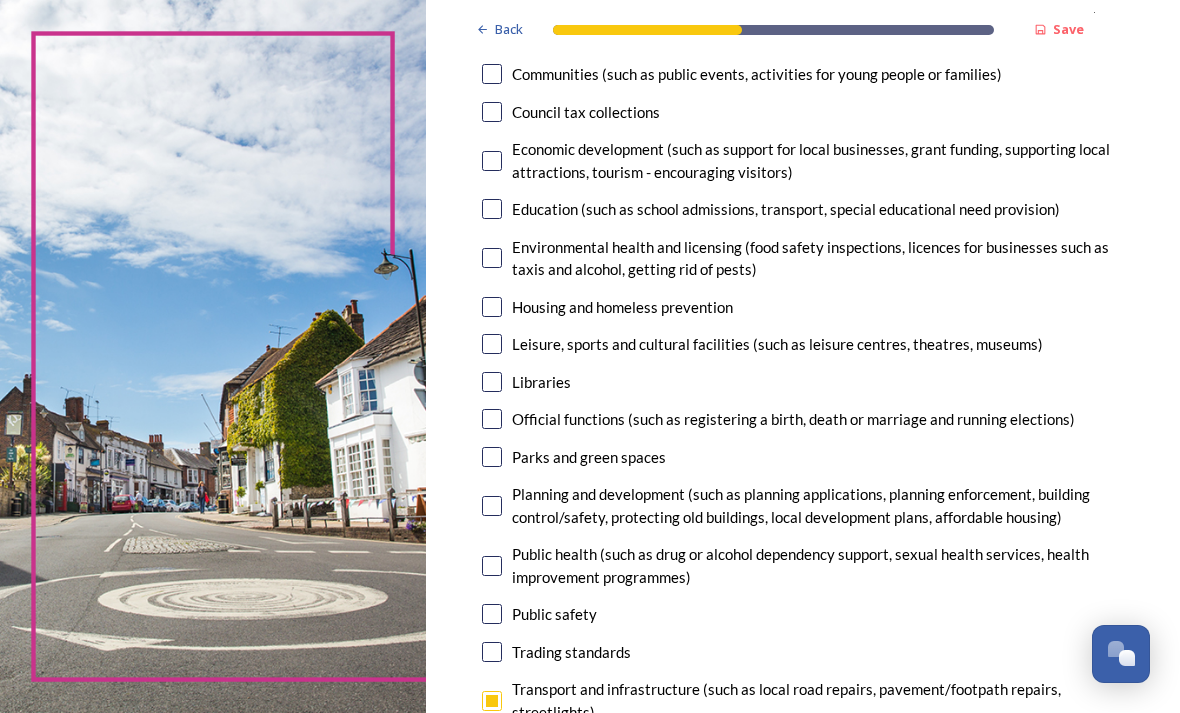 scroll, scrollTop: 364, scrollLeft: 0, axis: vertical 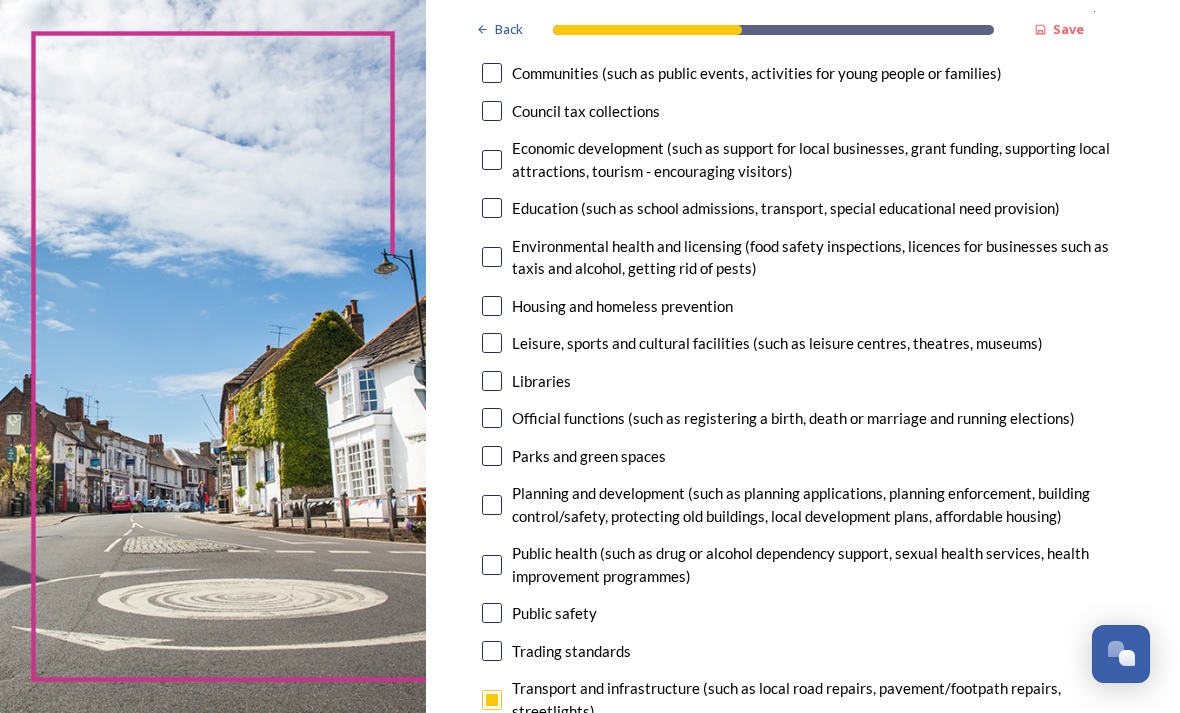 click at bounding box center (492, 505) 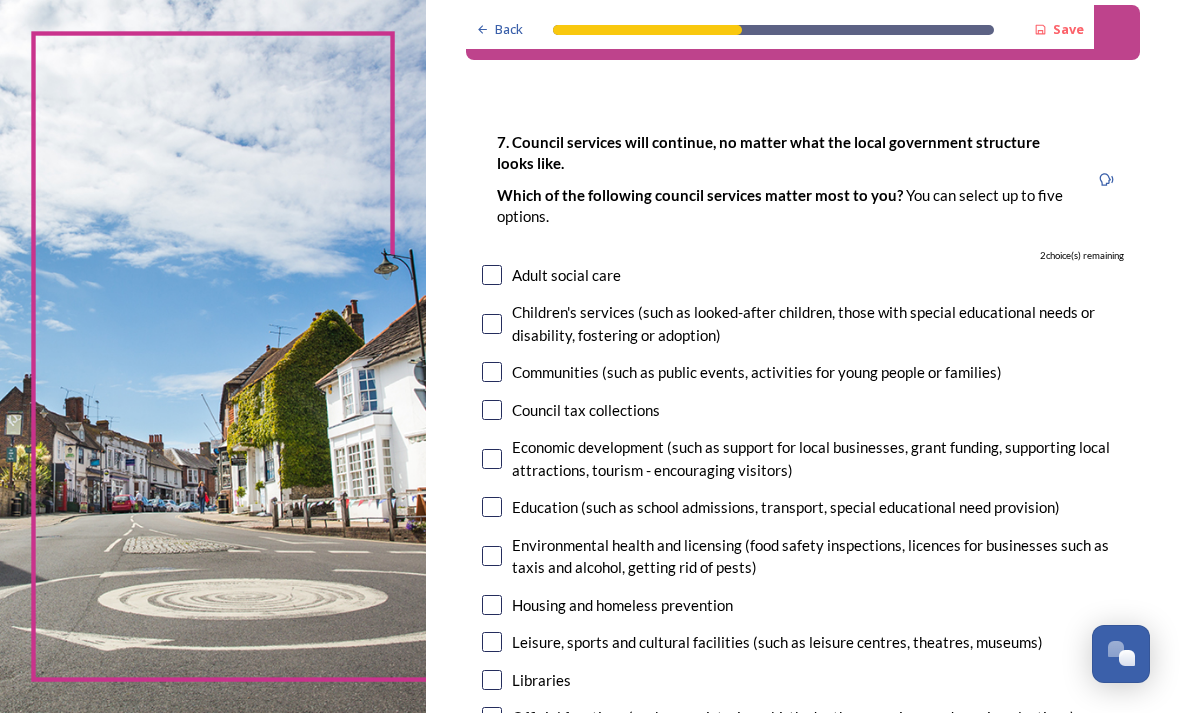 scroll, scrollTop: 67, scrollLeft: 0, axis: vertical 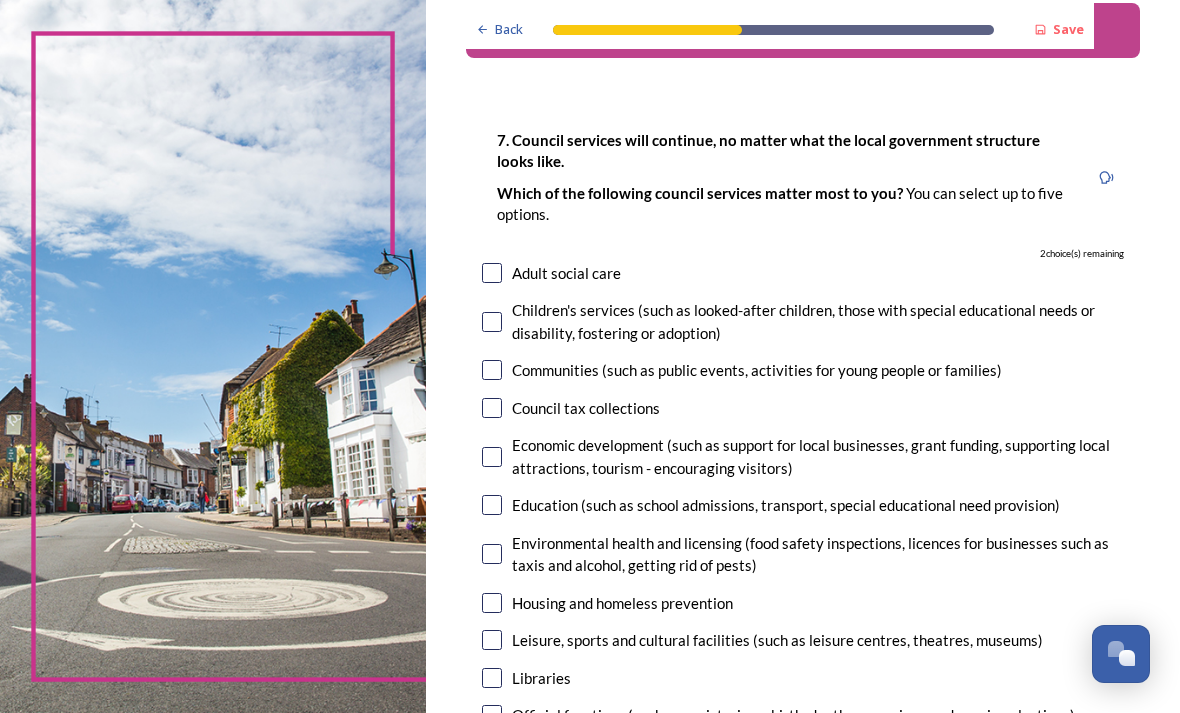 click at bounding box center [492, 603] 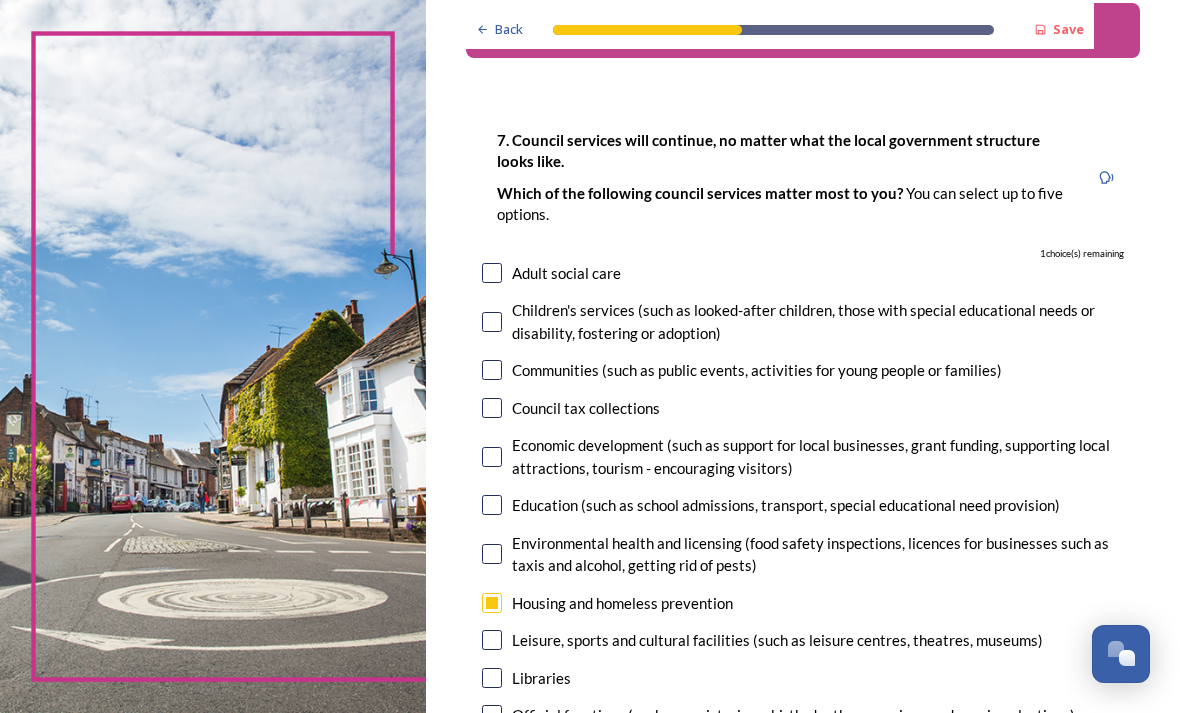 click at bounding box center (492, 457) 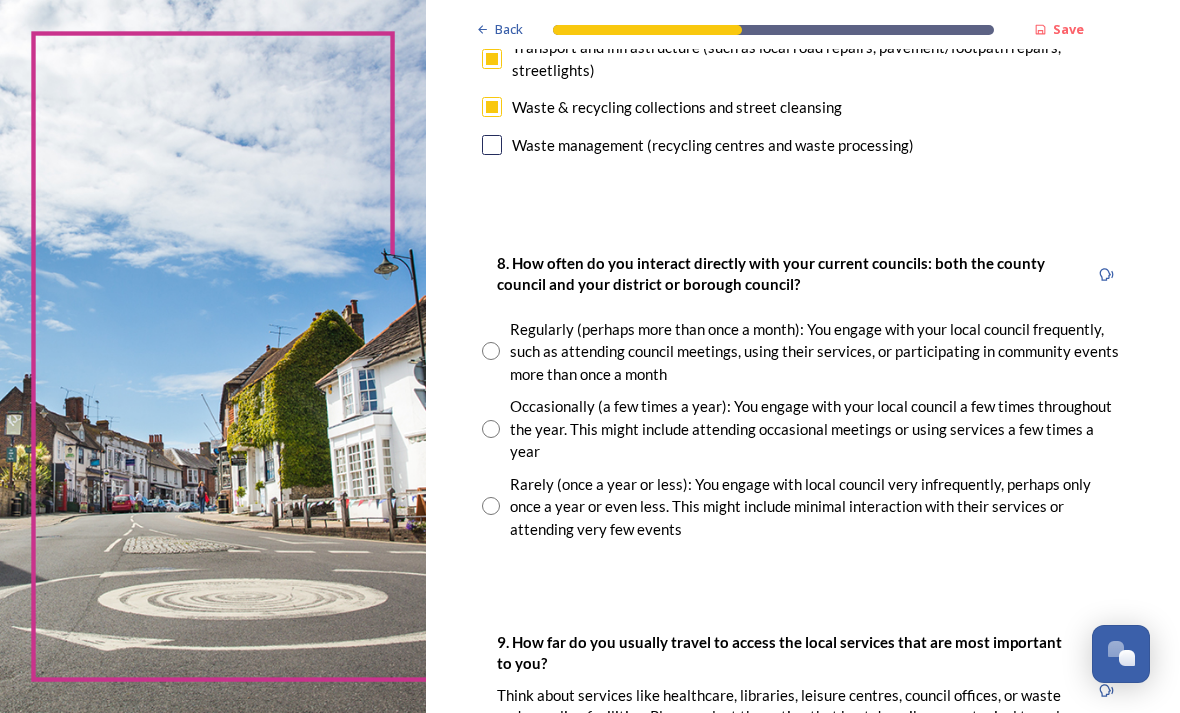 scroll, scrollTop: 1005, scrollLeft: 0, axis: vertical 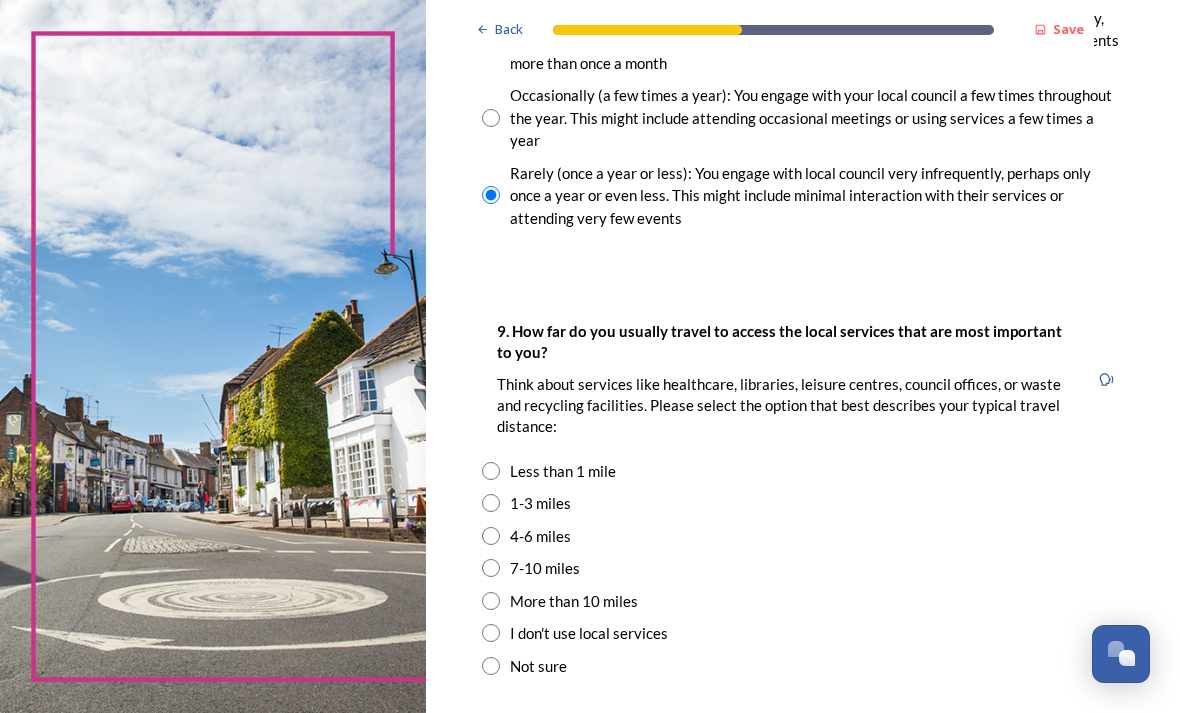 click on "I don't use local services" at bounding box center (589, 633) 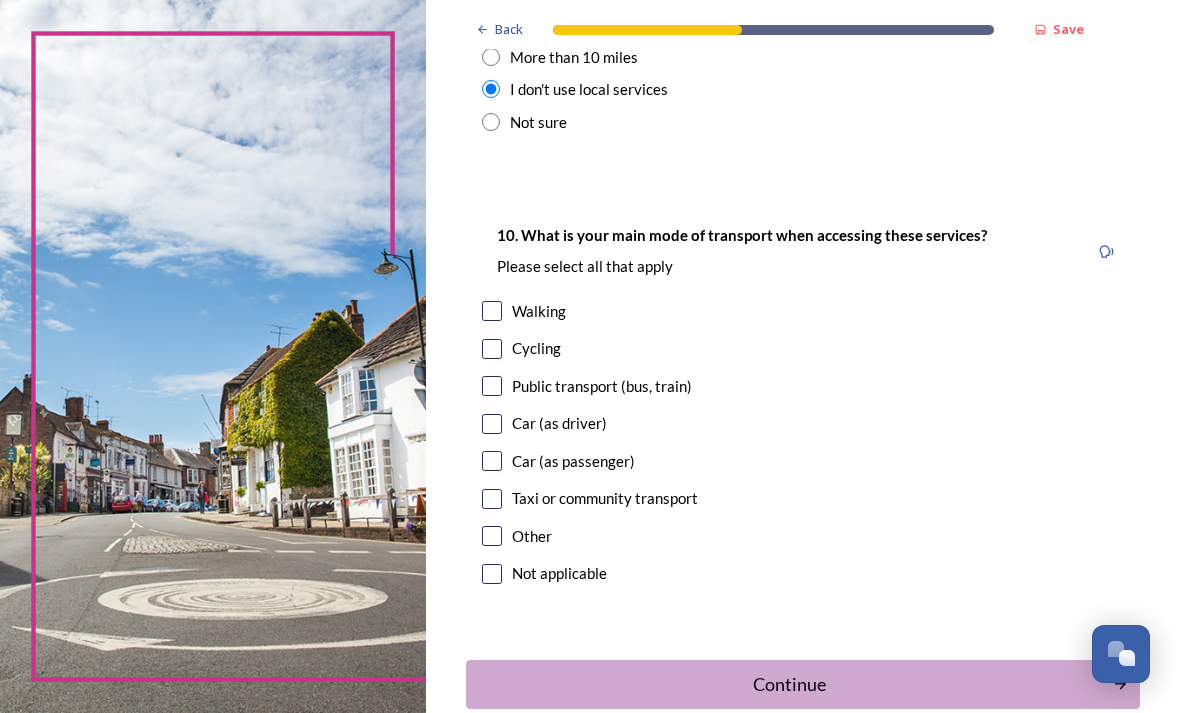 scroll, scrollTop: 1860, scrollLeft: 0, axis: vertical 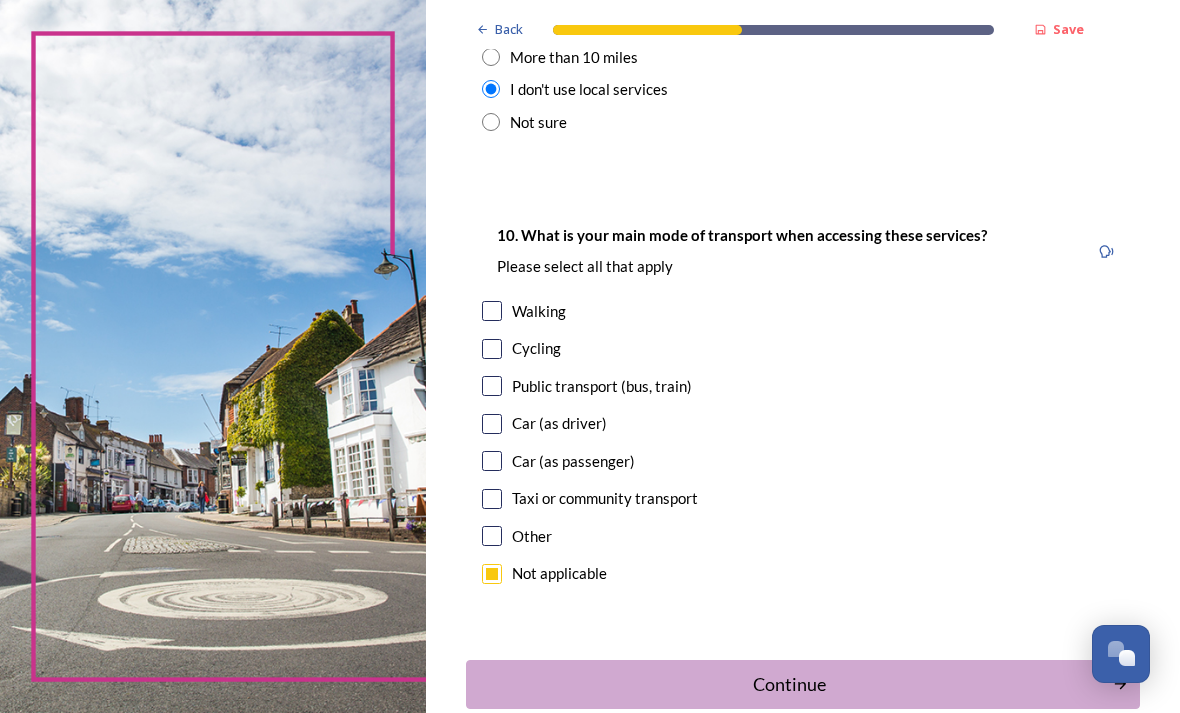 checkbox on "true" 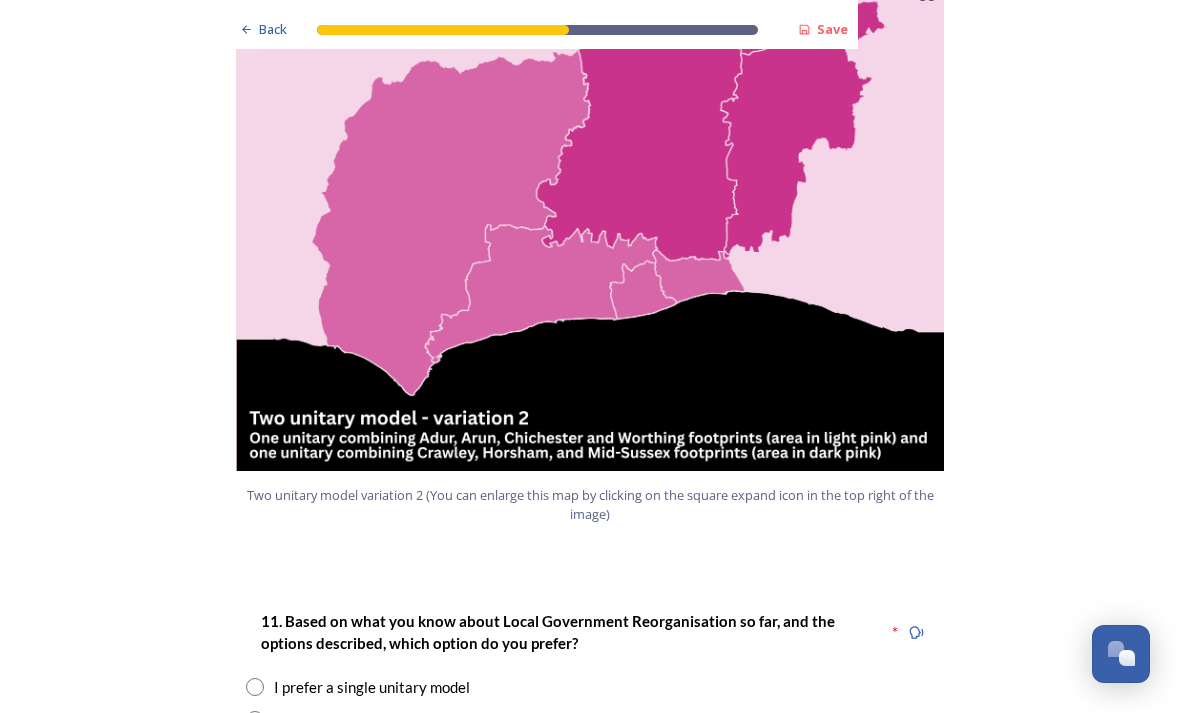 scroll, scrollTop: 2129, scrollLeft: 0, axis: vertical 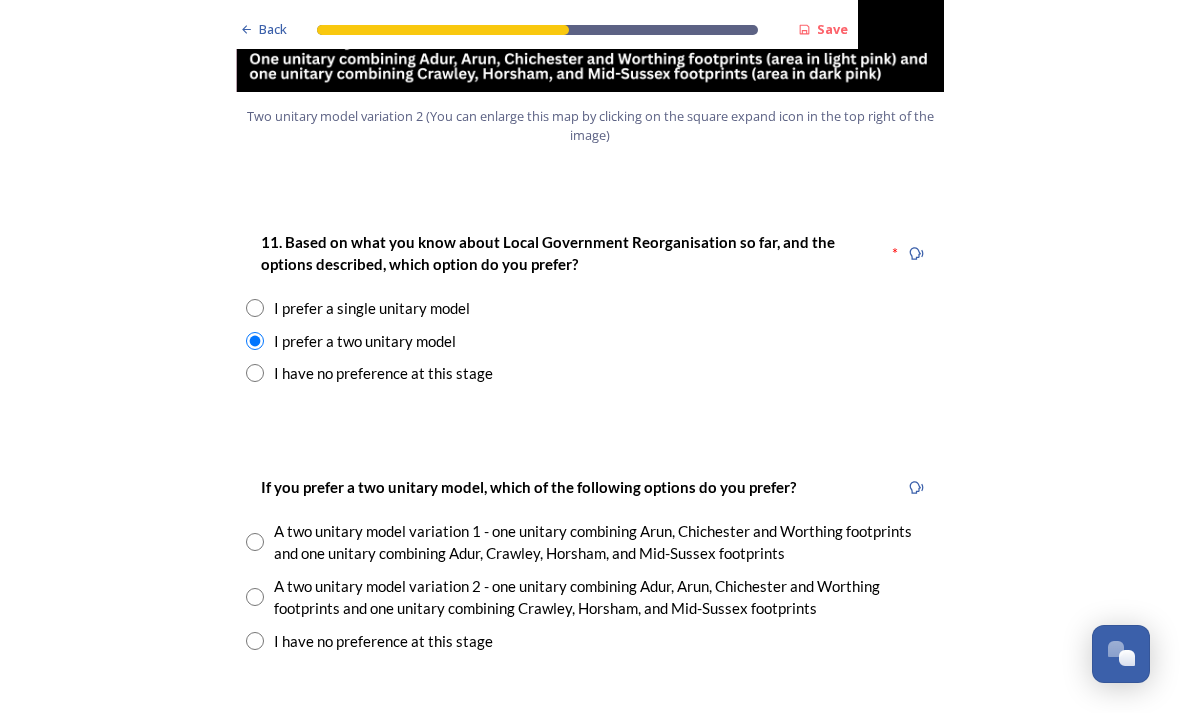 click on "A two unitary model variation 1 - one unitary combining Arun, Chichester and Worthing footprints and one unitary combining Adur, Crawley, Horsham, and Mid-Sussex footprints" at bounding box center [590, 542] 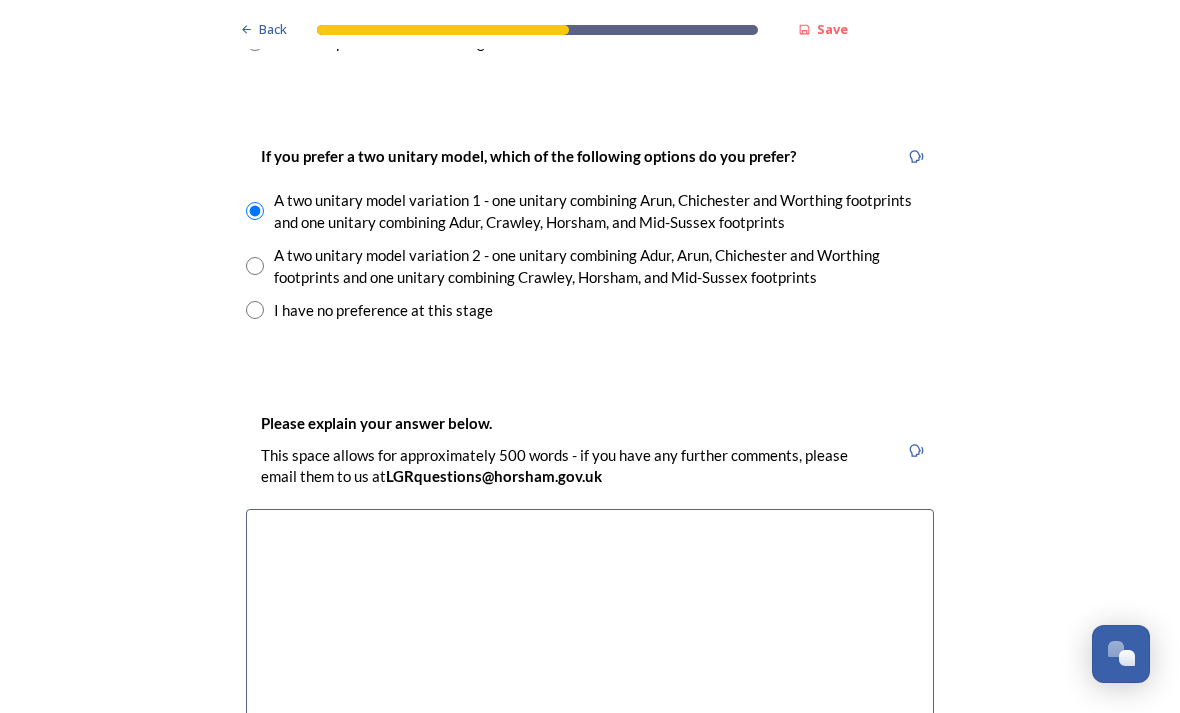 scroll, scrollTop: 2839, scrollLeft: 0, axis: vertical 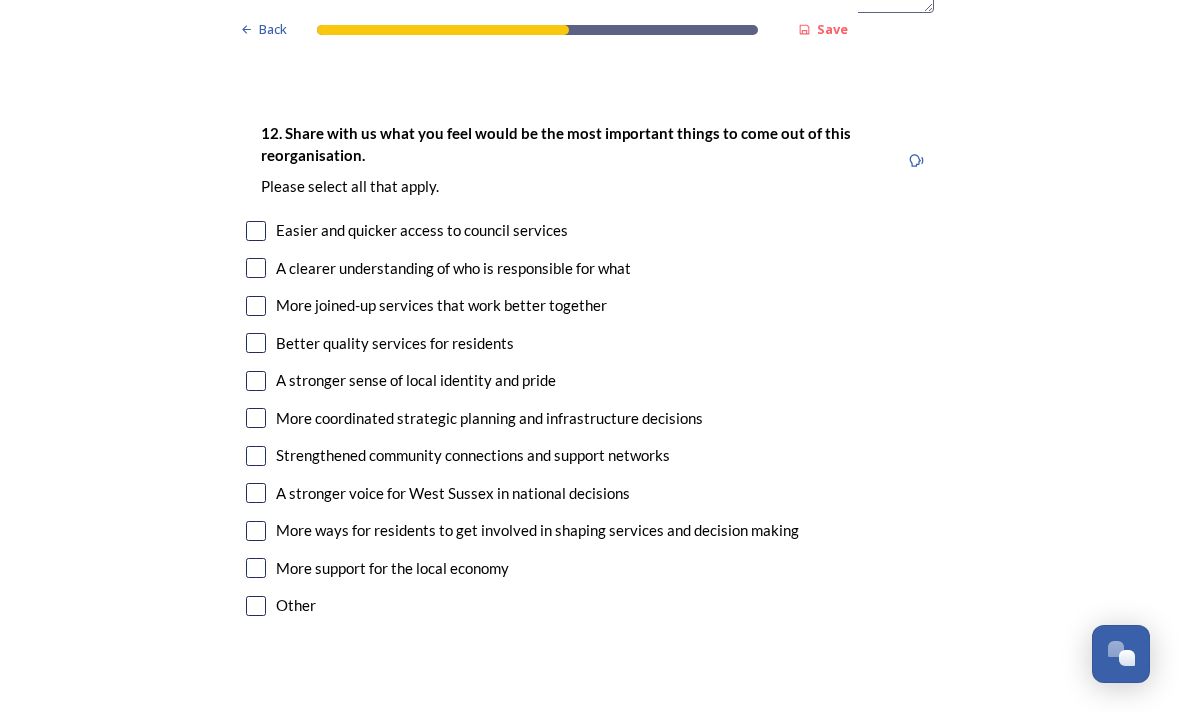 type on "This option would provide a wider mix. If it were just [CITY] and [CITY] with [CITY] we will be overtaken by the larger towns." 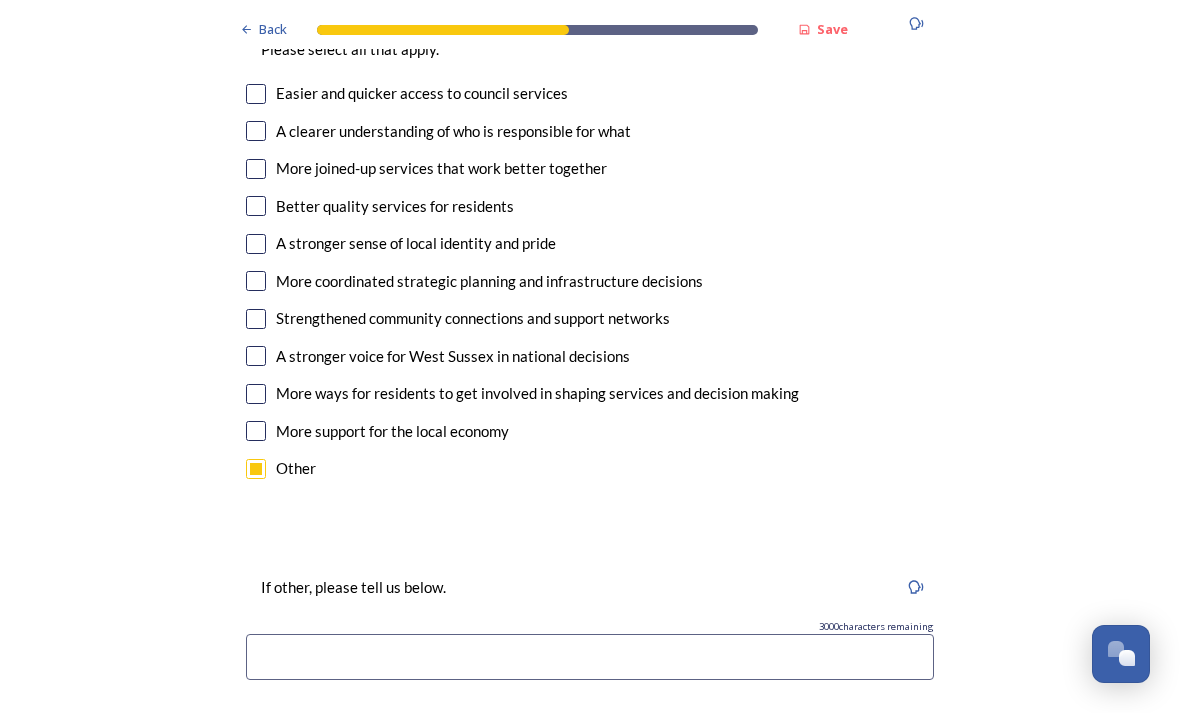 scroll, scrollTop: 3697, scrollLeft: 0, axis: vertical 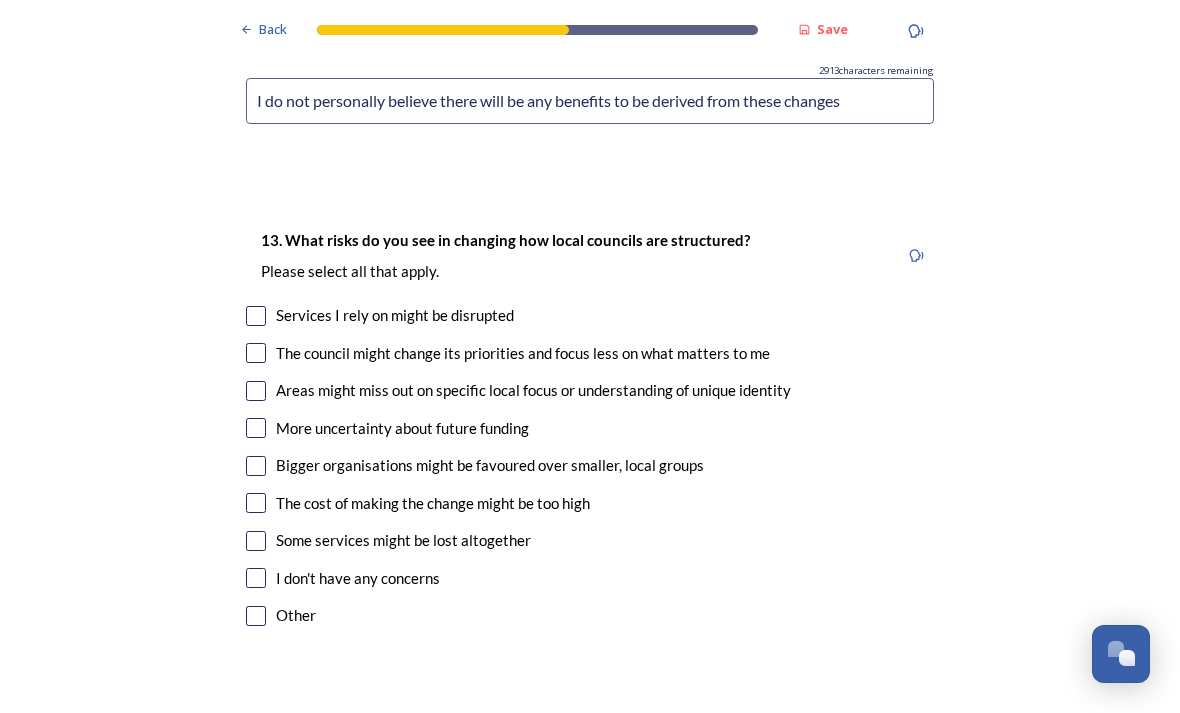 type on "I do not personally believe there will be any benefits to be derived from these changes" 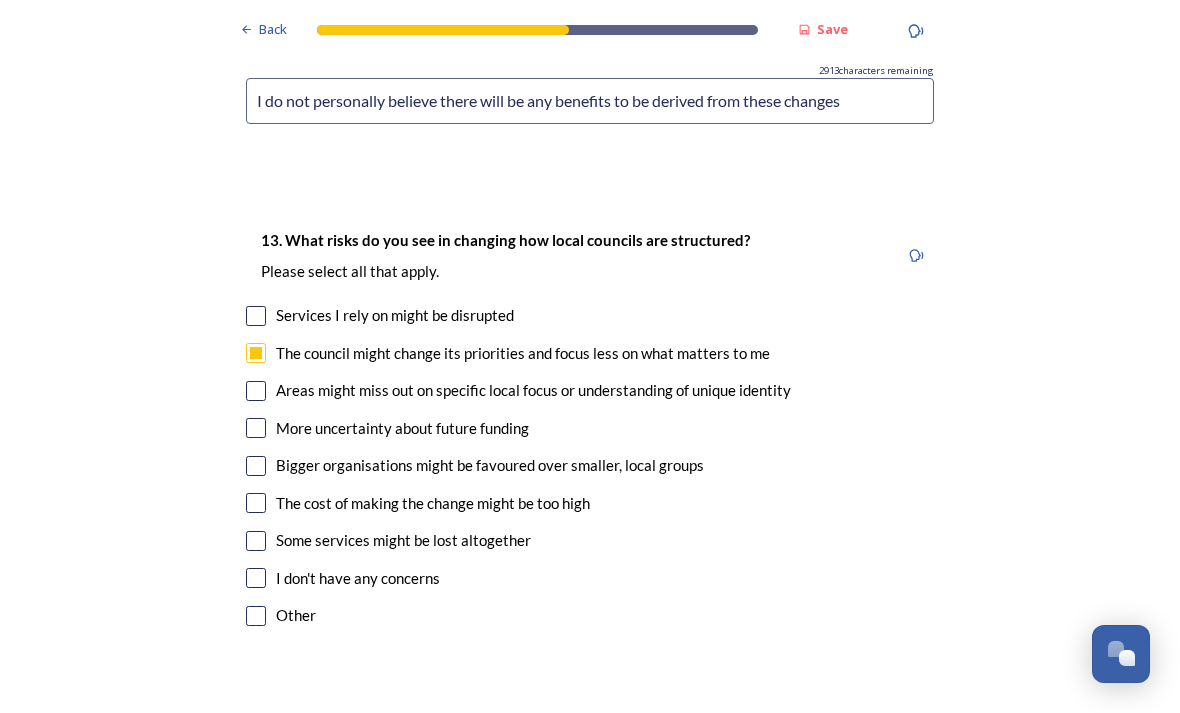 checkbox on "true" 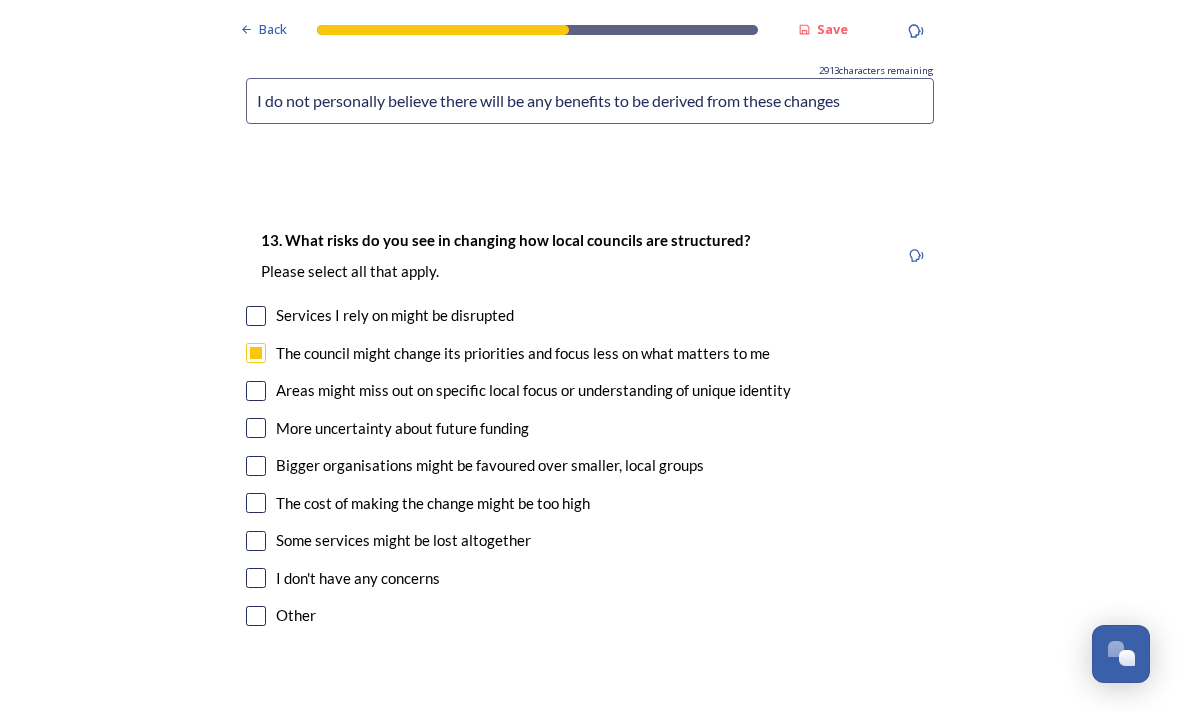 click at bounding box center (256, 391) 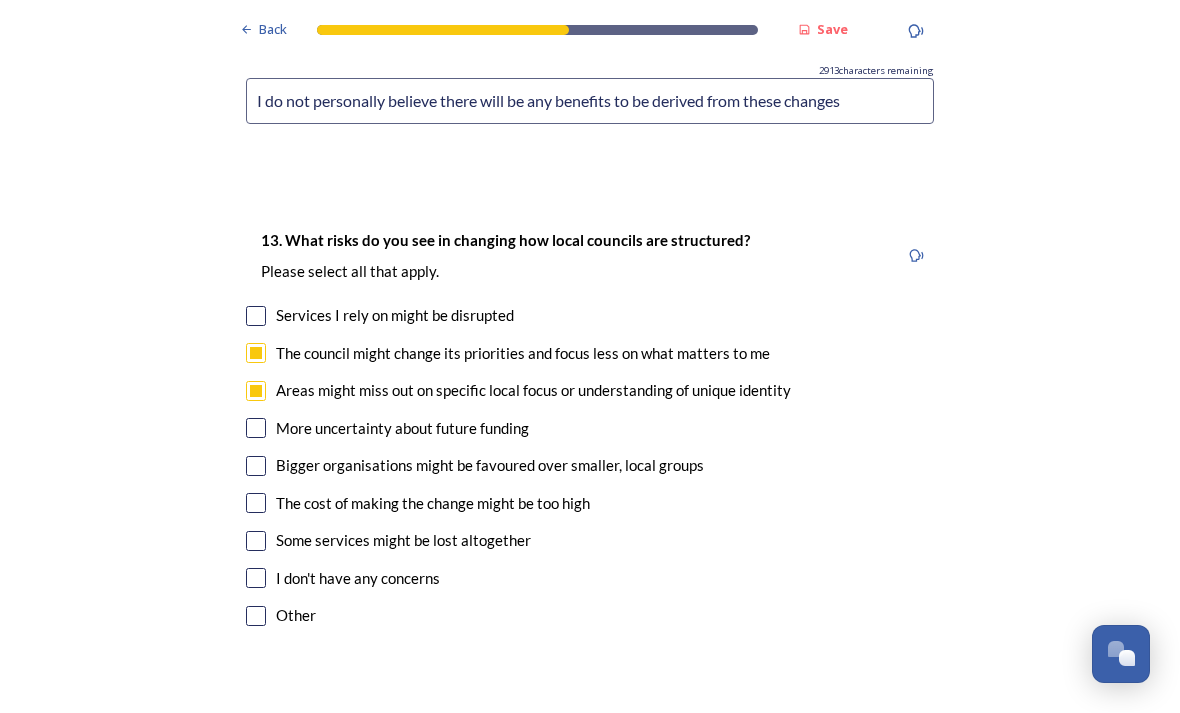 click on "More uncertainty about future funding" at bounding box center (590, 428) 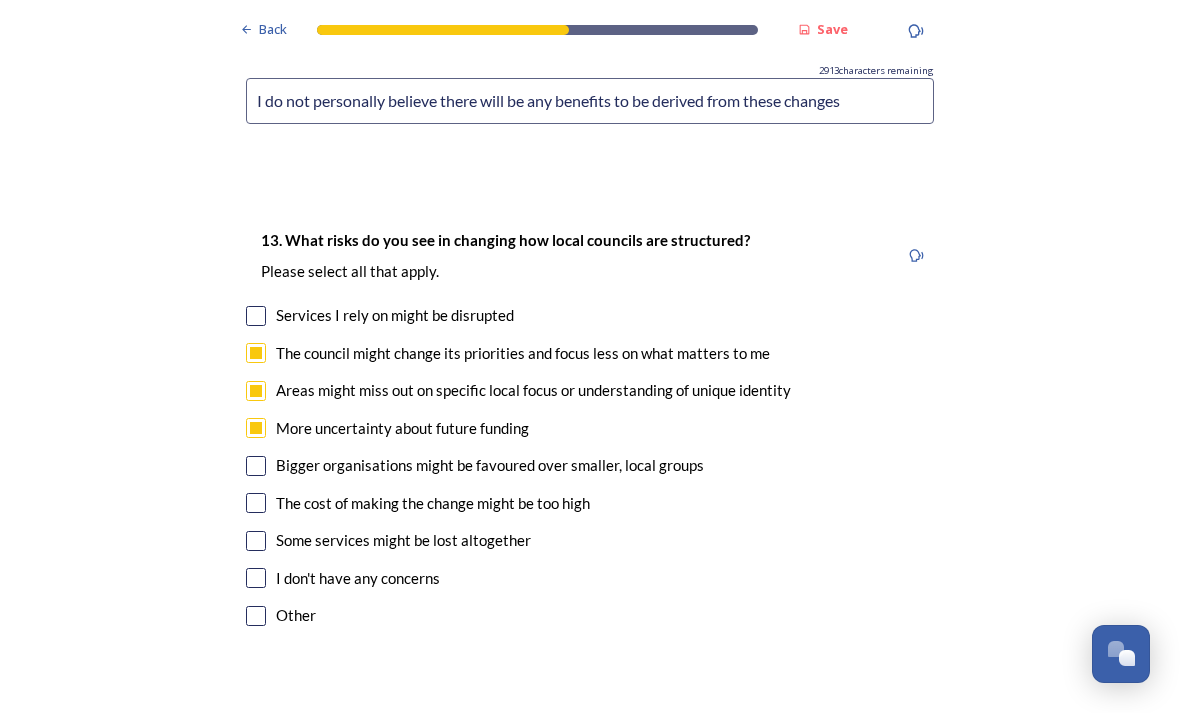 checkbox on "true" 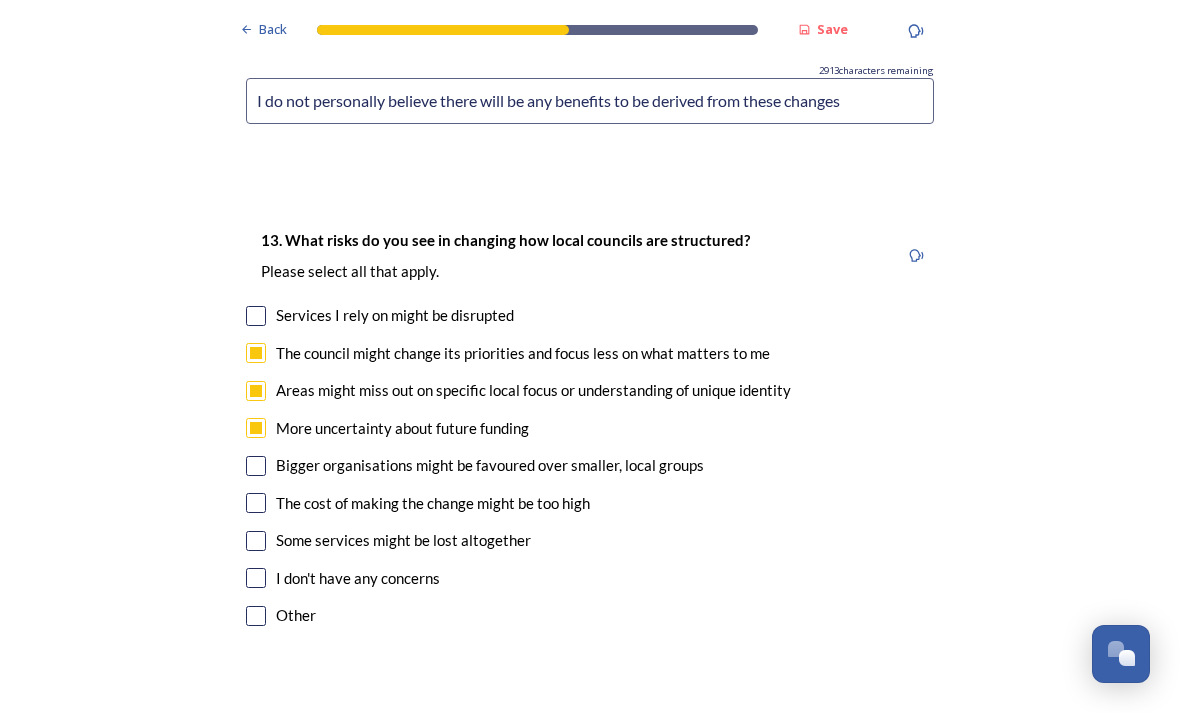 click on "Bigger organisations might be favoured over smaller, local groups" at bounding box center (490, 465) 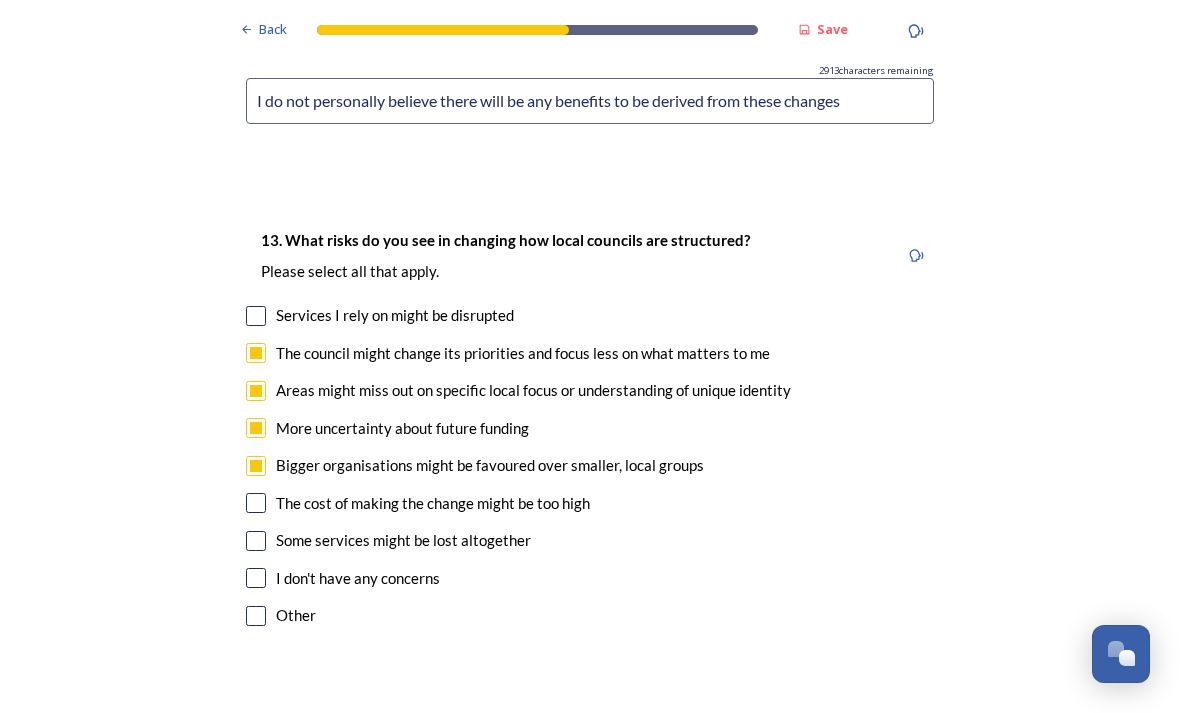 checkbox on "true" 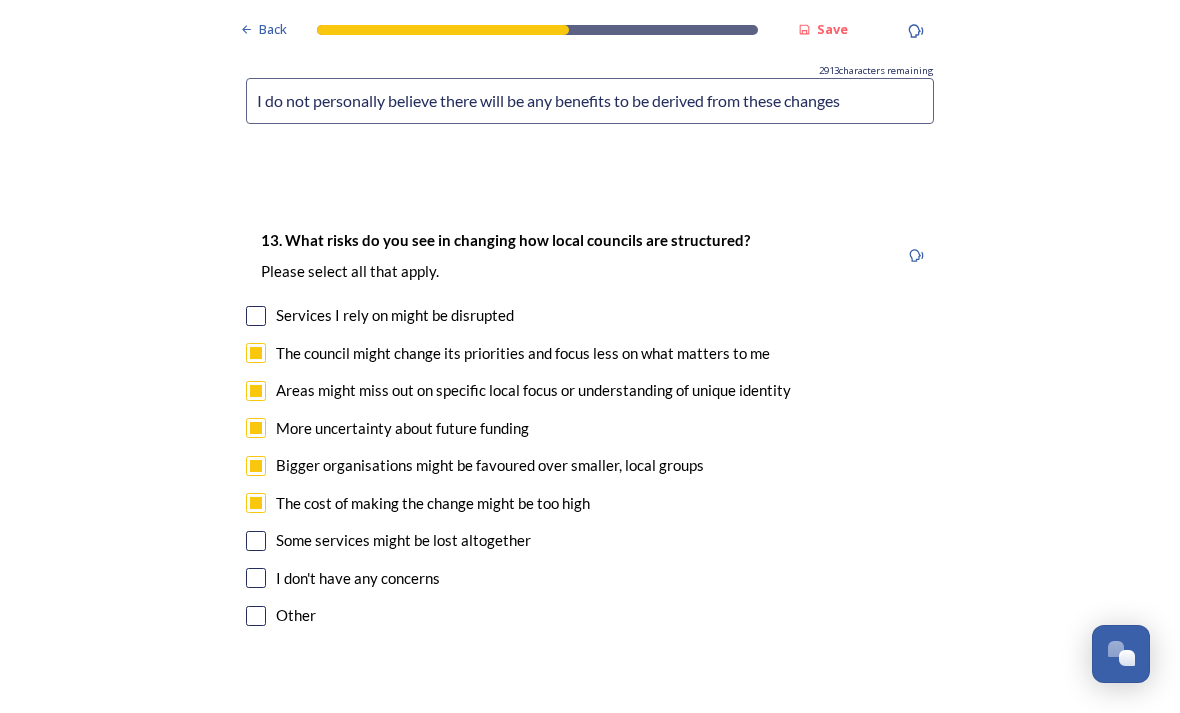 checkbox on "true" 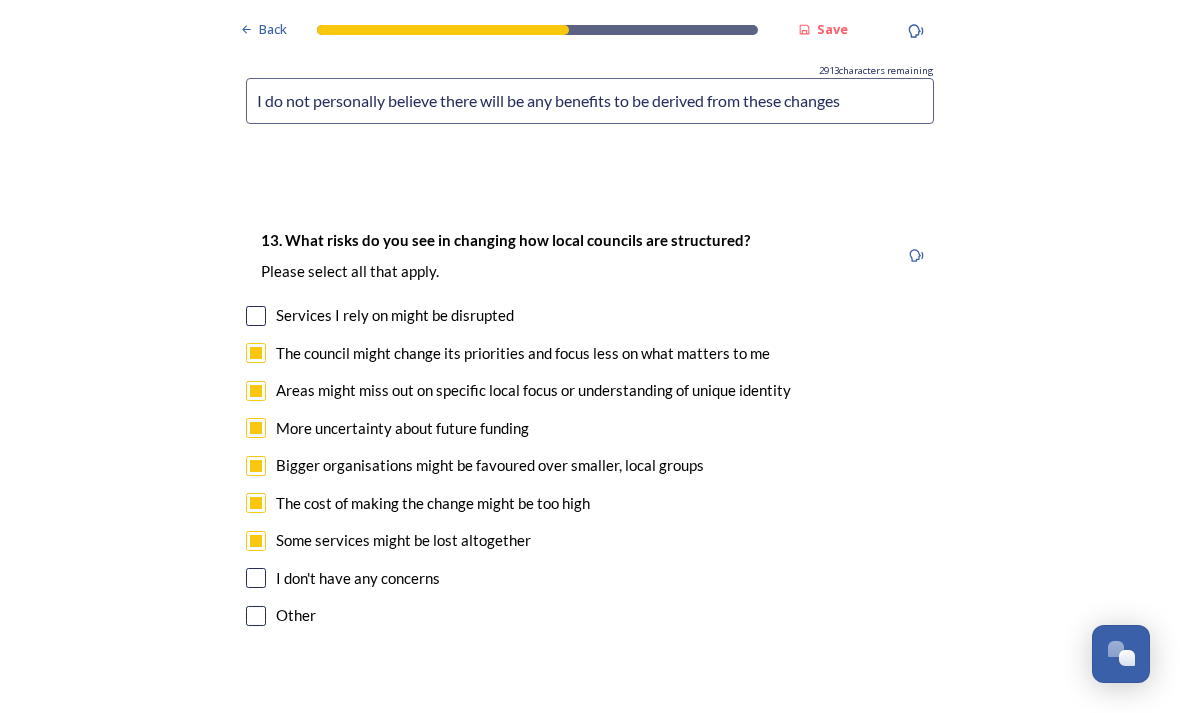 checkbox on "true" 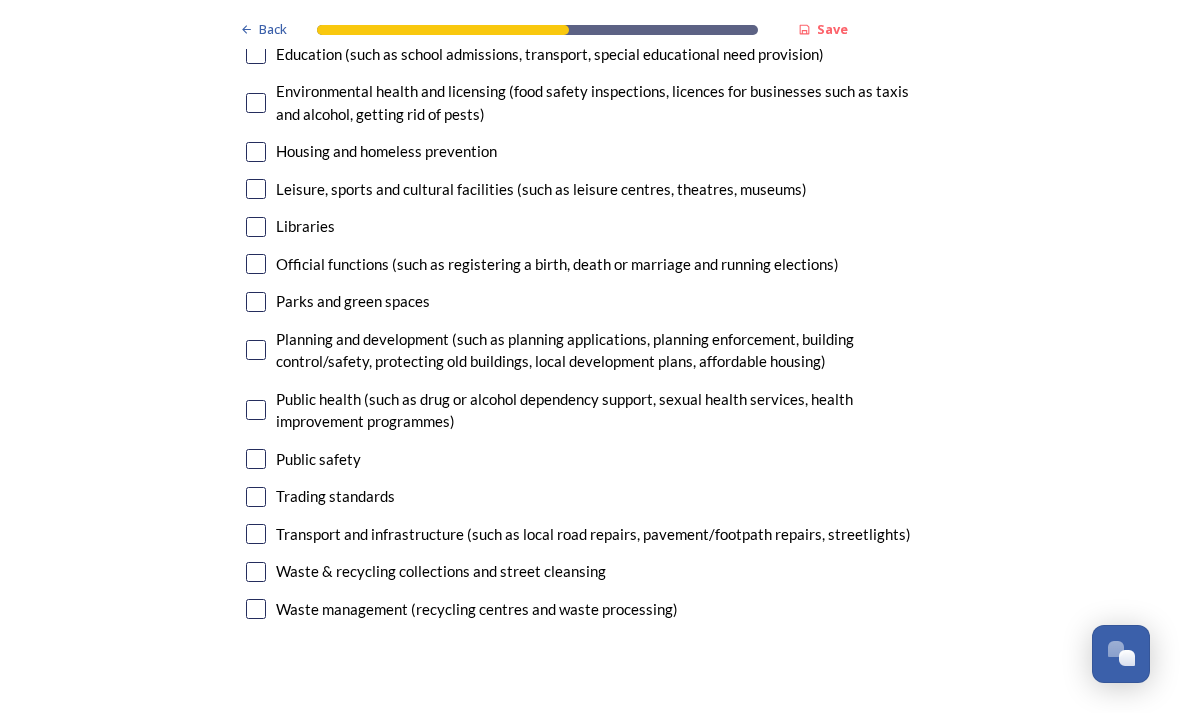 scroll, scrollTop: 5296, scrollLeft: 0, axis: vertical 